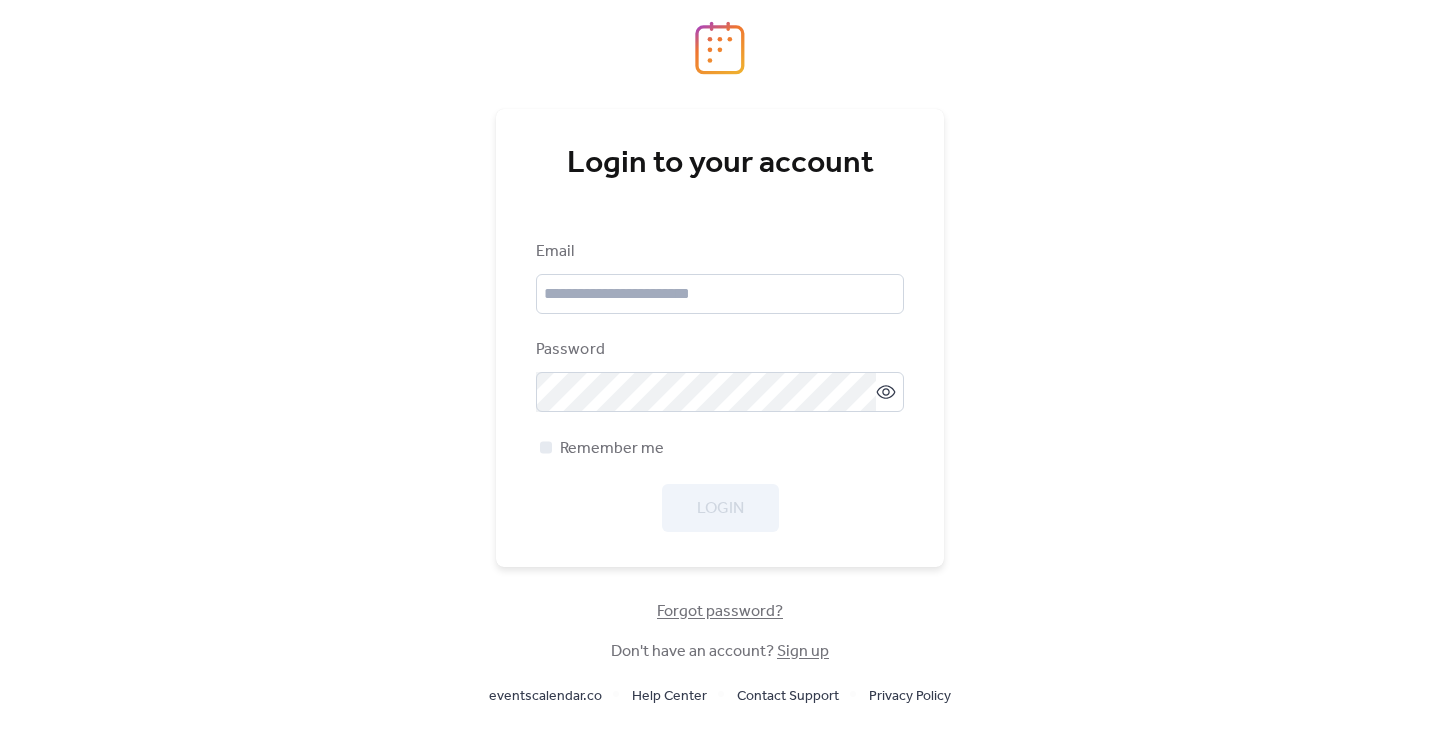 scroll, scrollTop: 0, scrollLeft: 0, axis: both 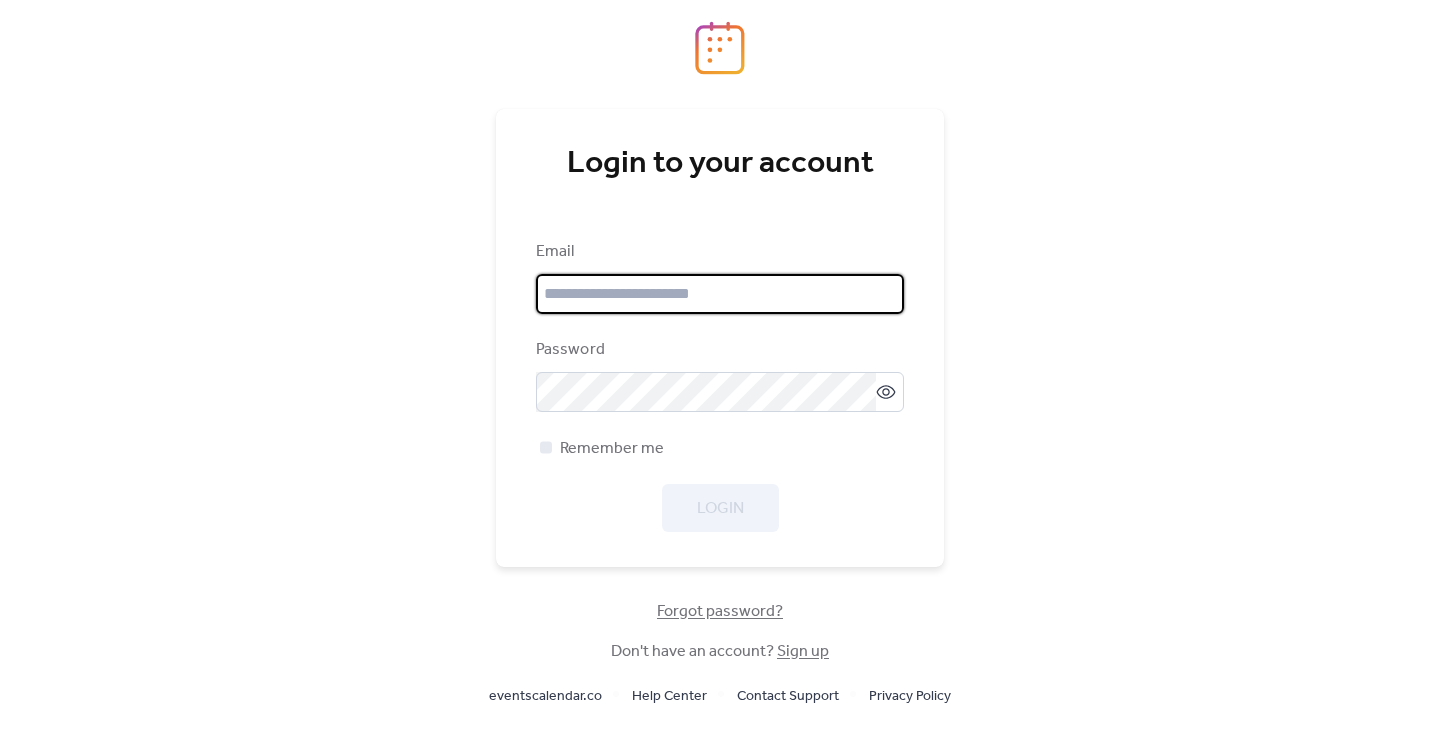 click at bounding box center [720, 294] 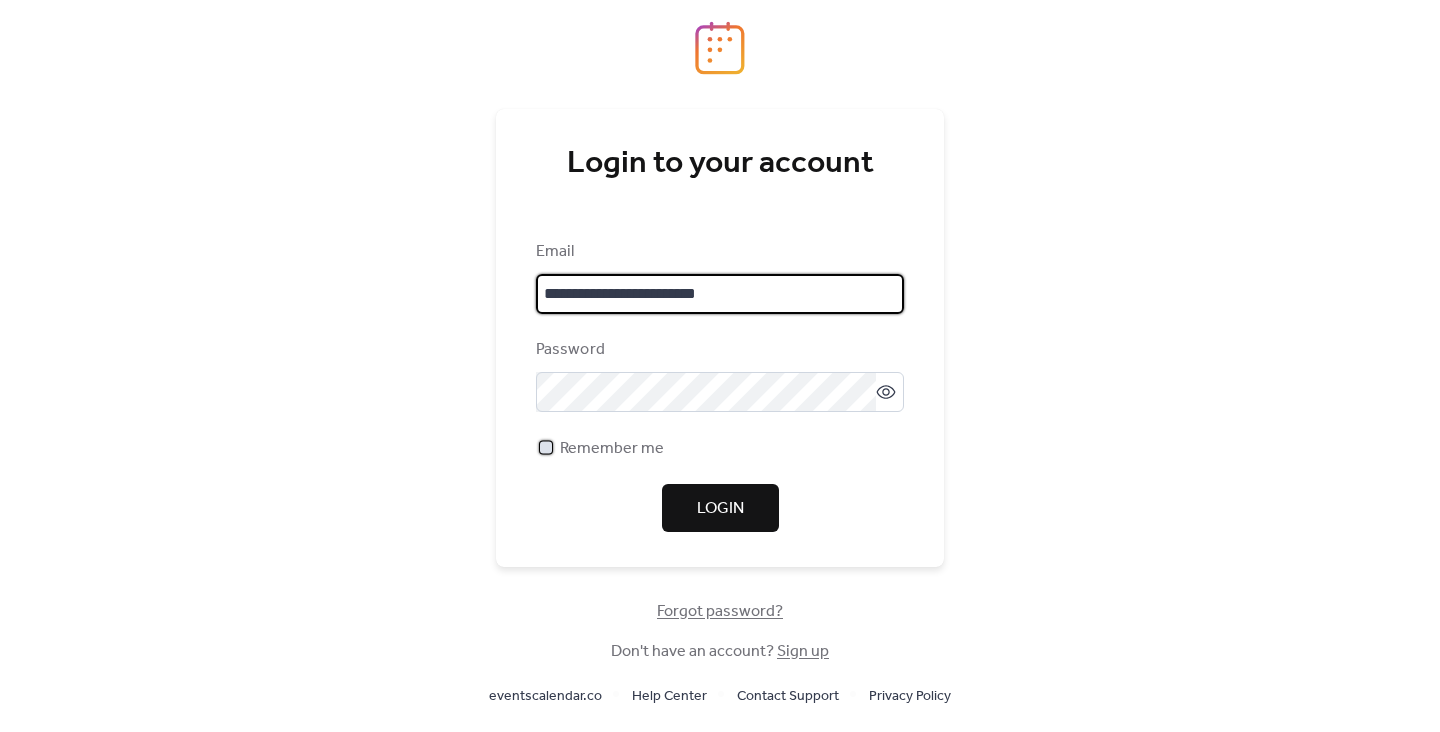 click on "Remember me" at bounding box center (612, 449) 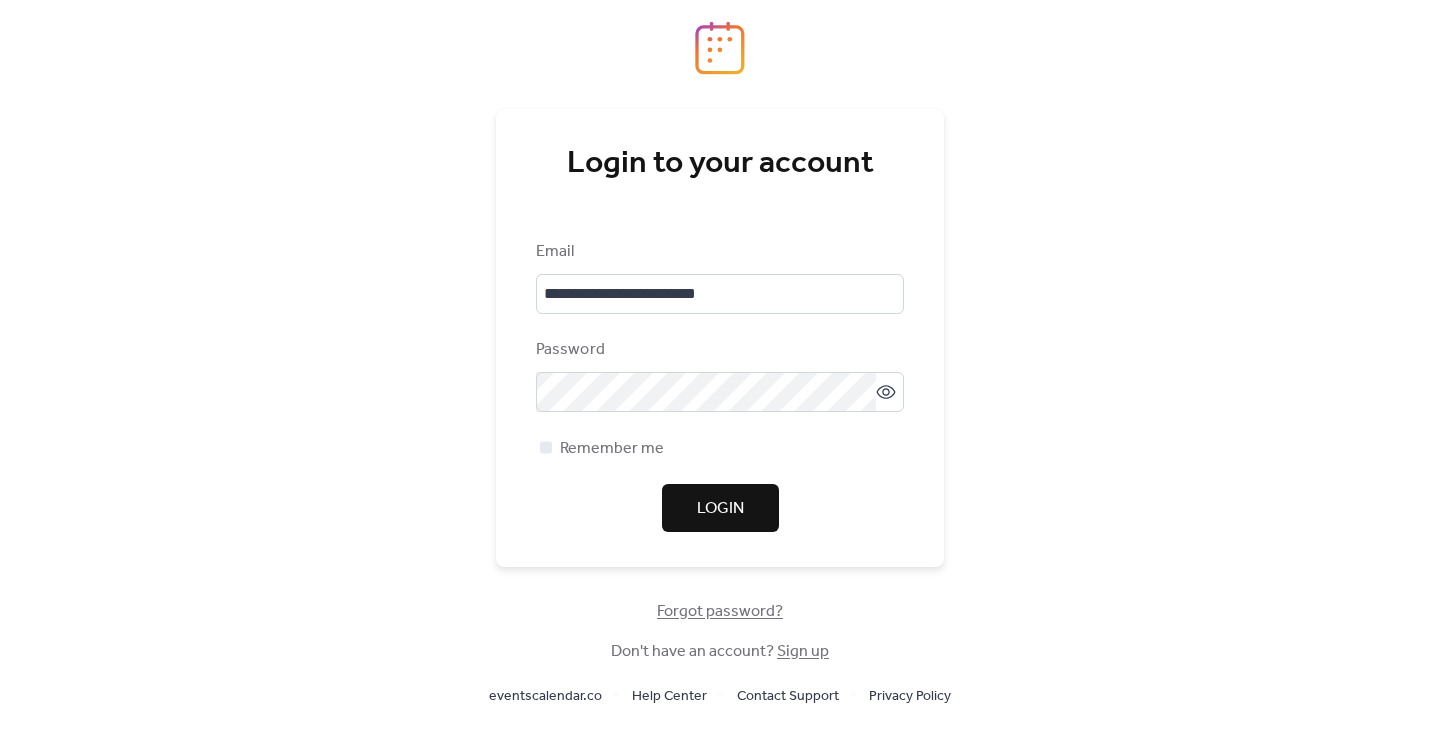 click on "Login" at bounding box center [720, 508] 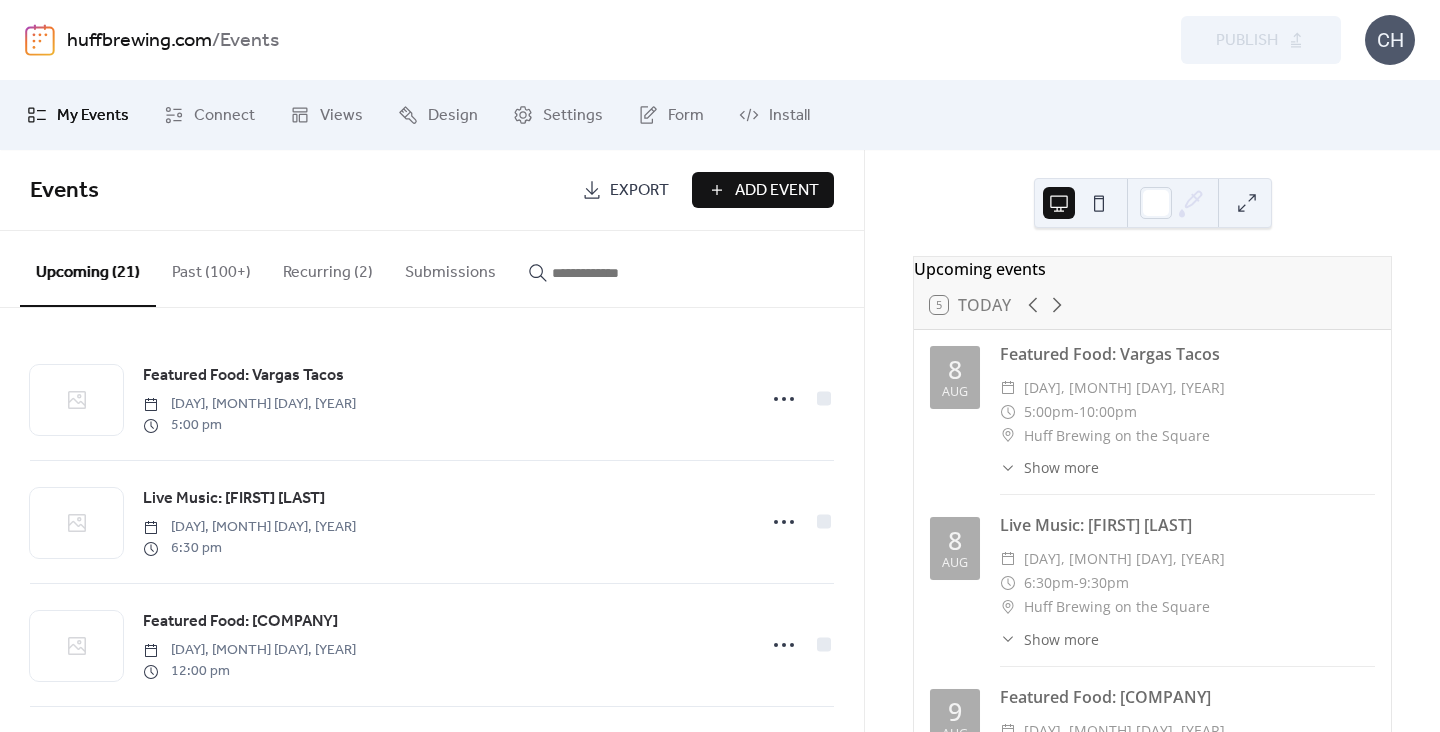 scroll, scrollTop: 0, scrollLeft: 0, axis: both 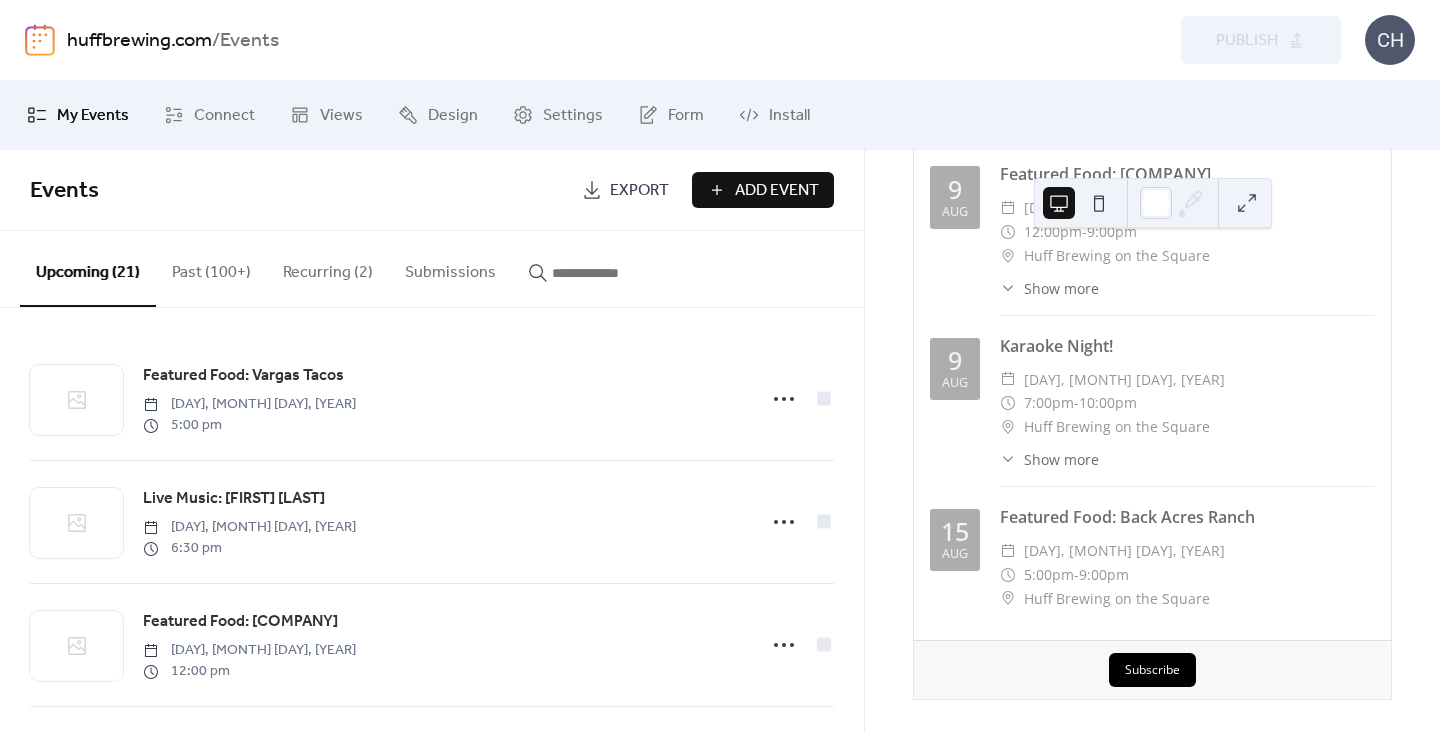click on "Add Event" at bounding box center (777, 191) 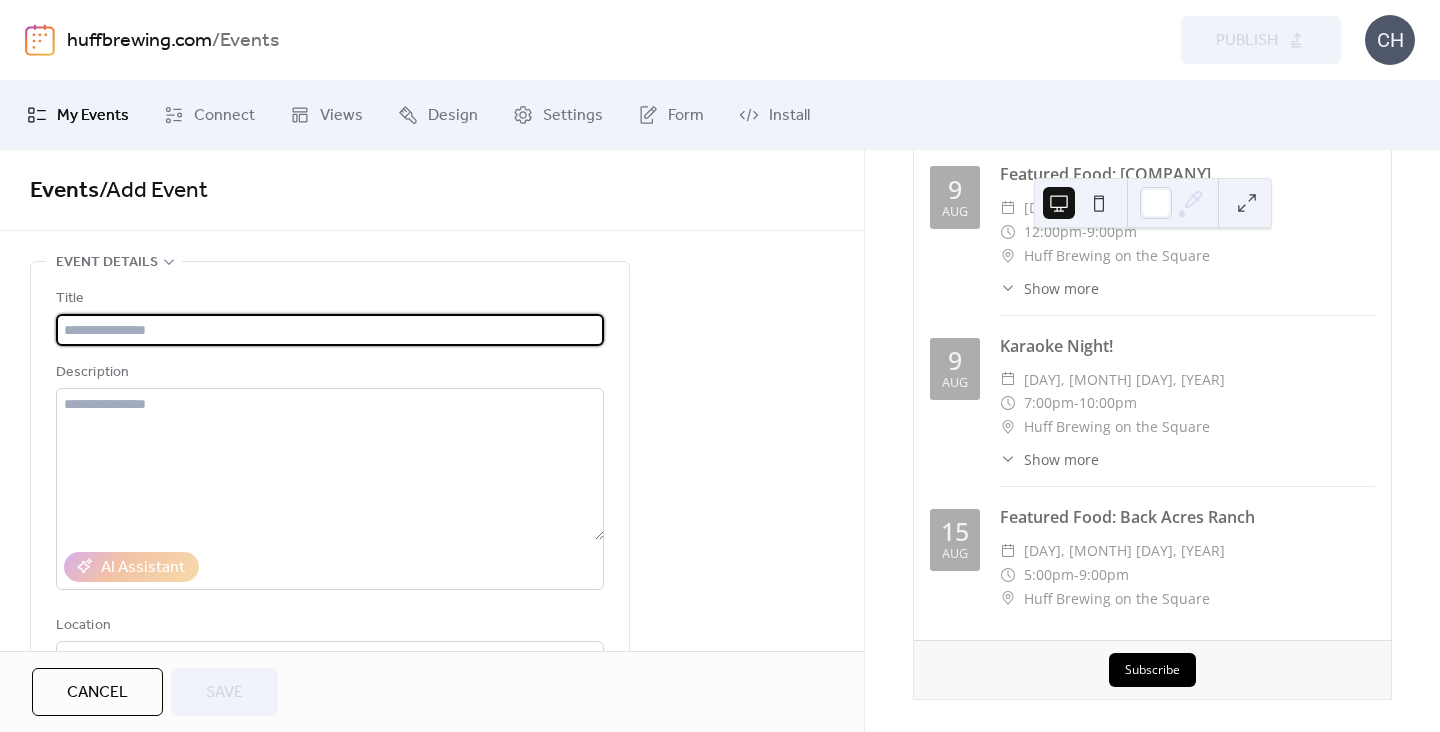 type on "*" 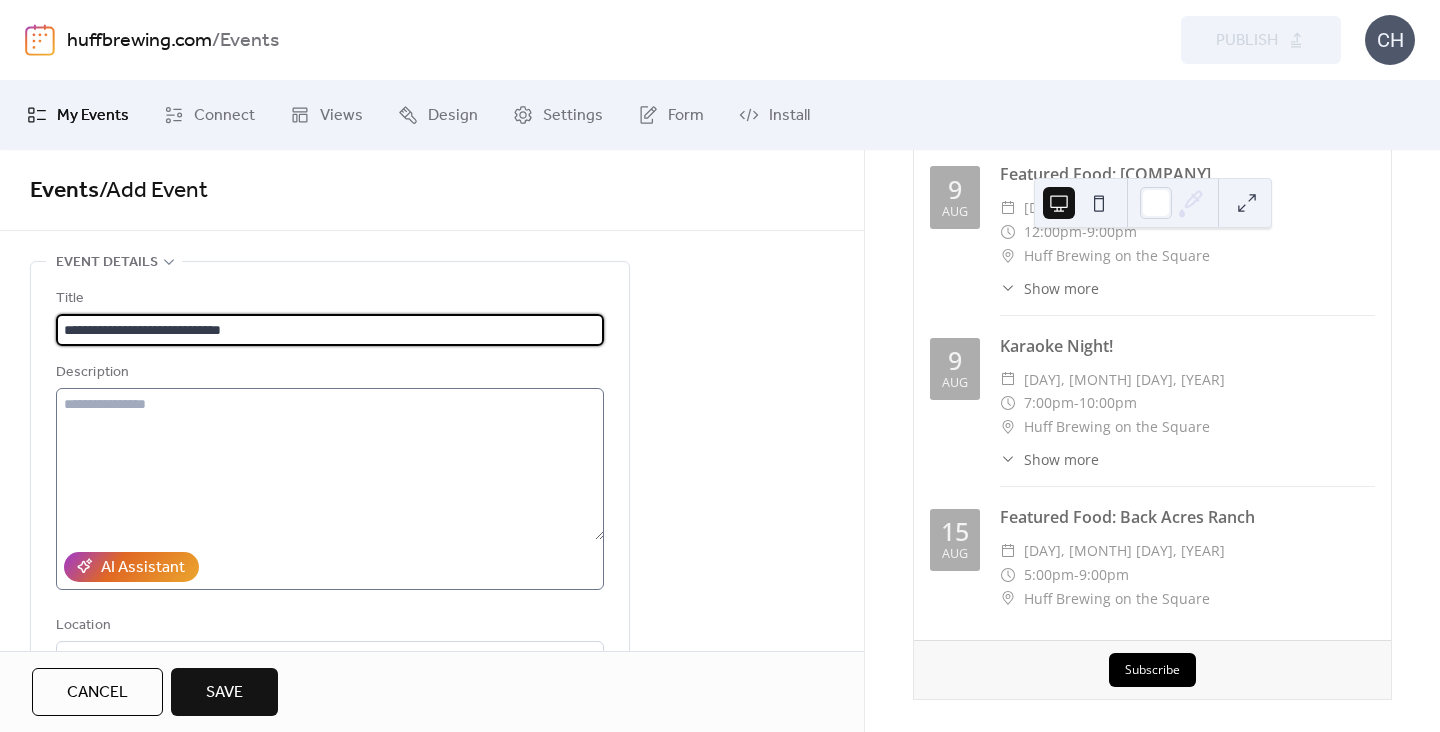 type on "**********" 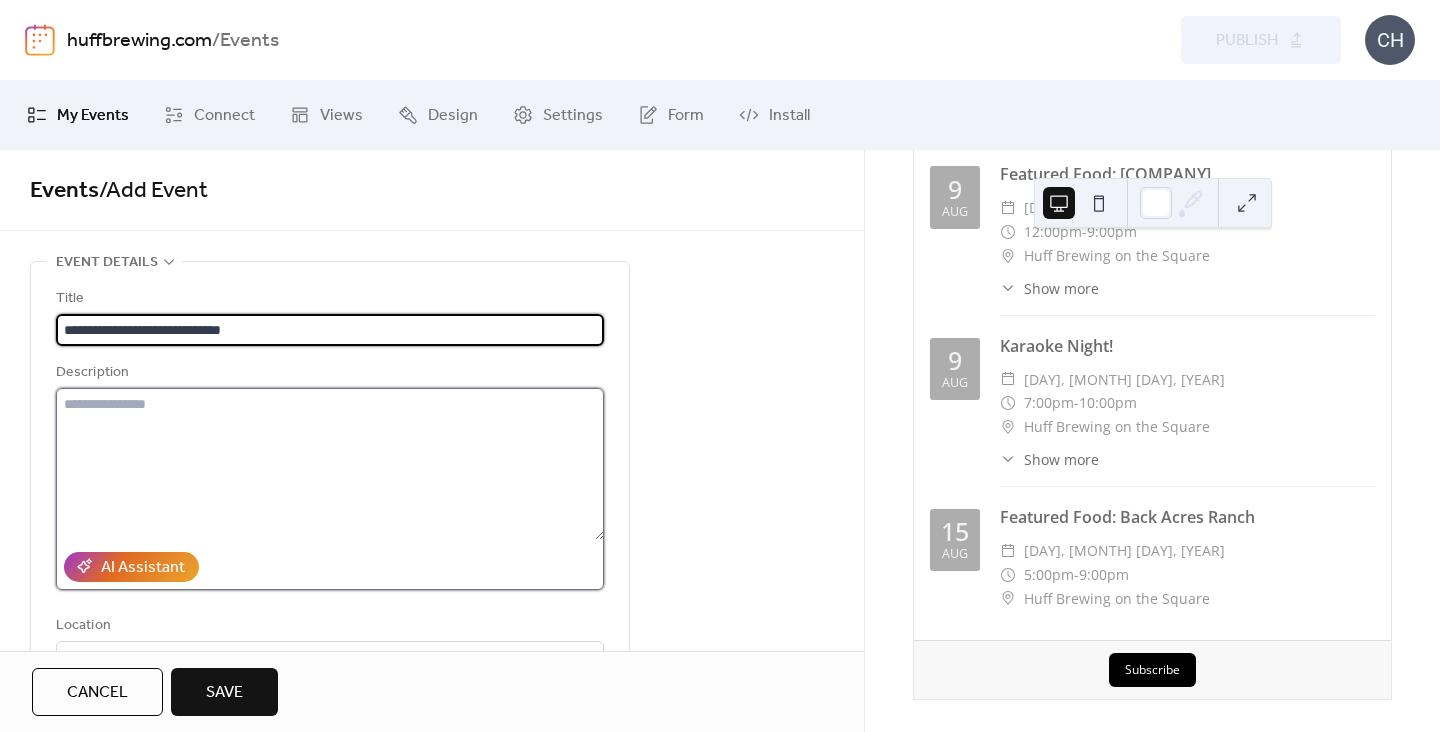 click at bounding box center (330, 464) 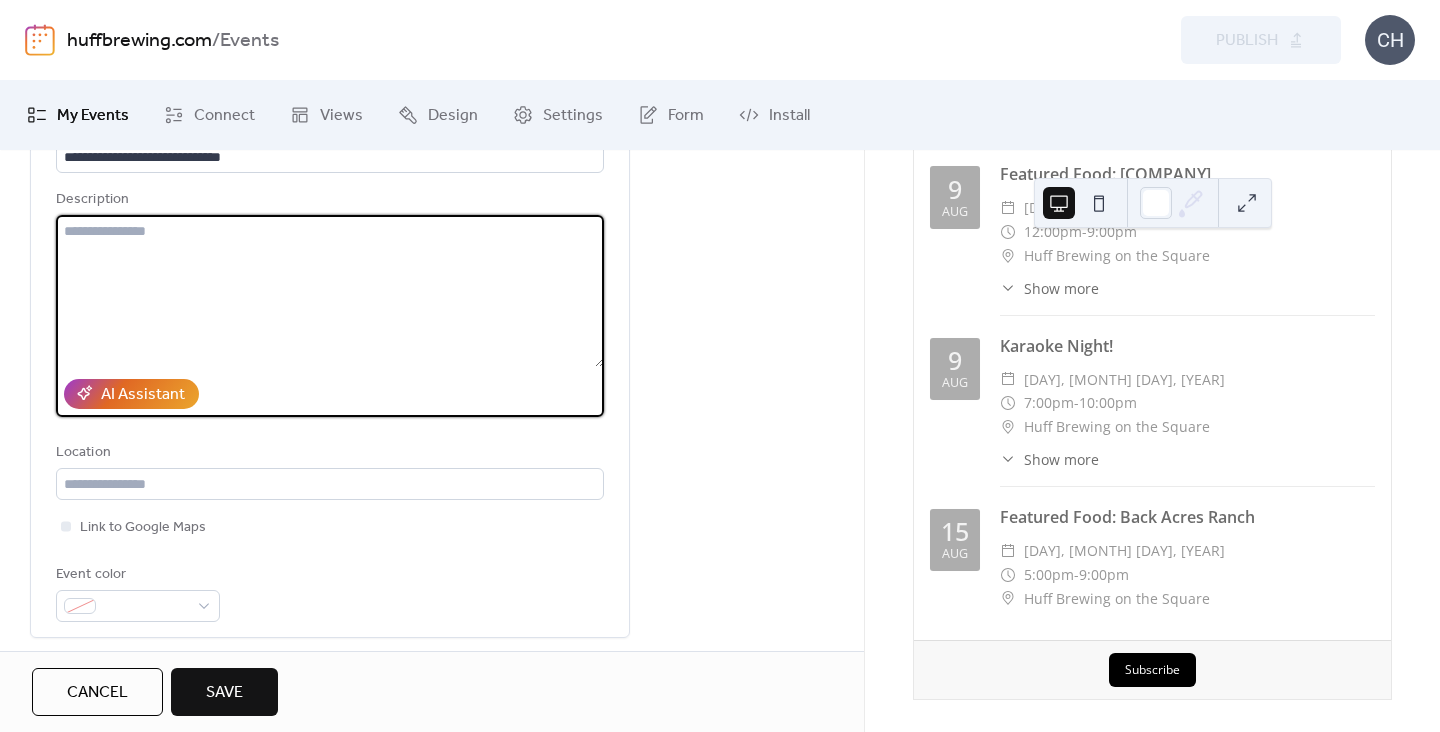 scroll, scrollTop: 174, scrollLeft: 0, axis: vertical 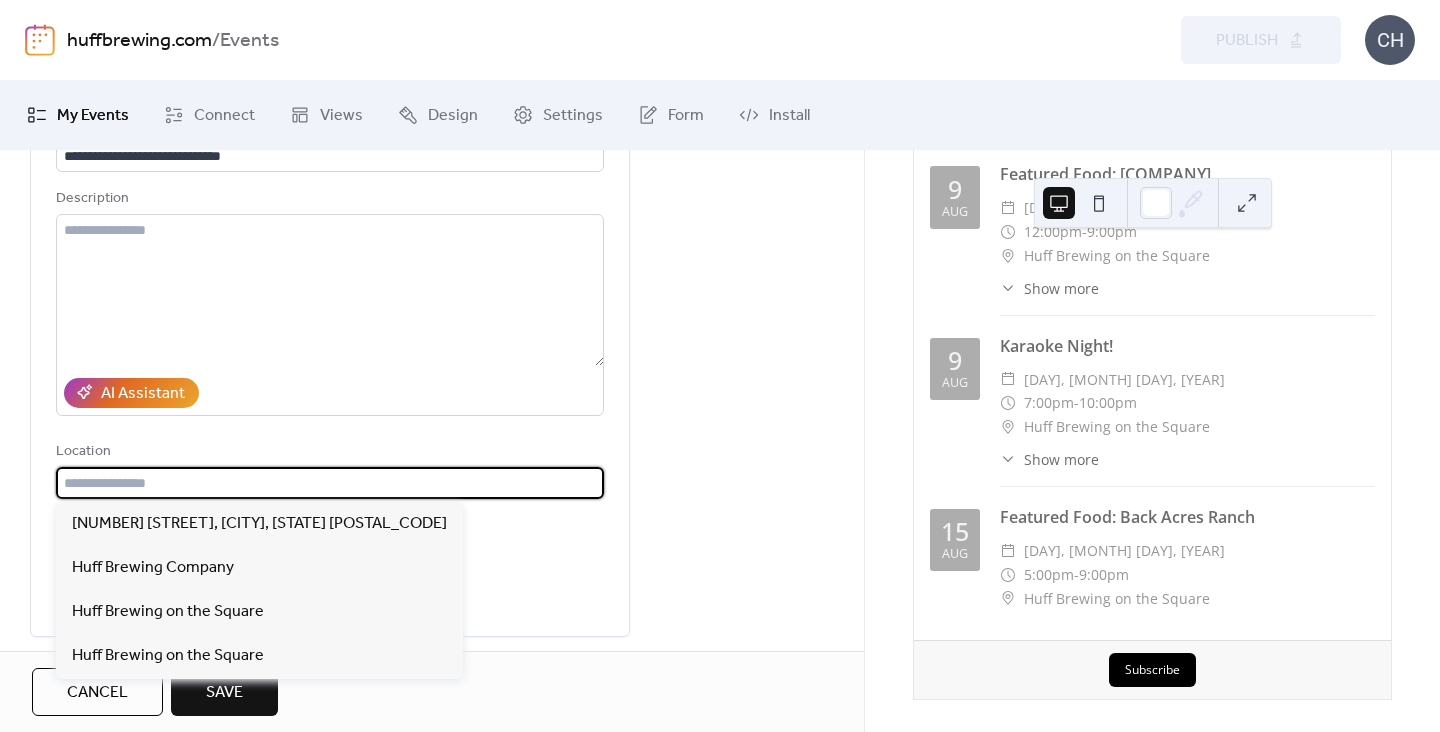 click at bounding box center (330, 483) 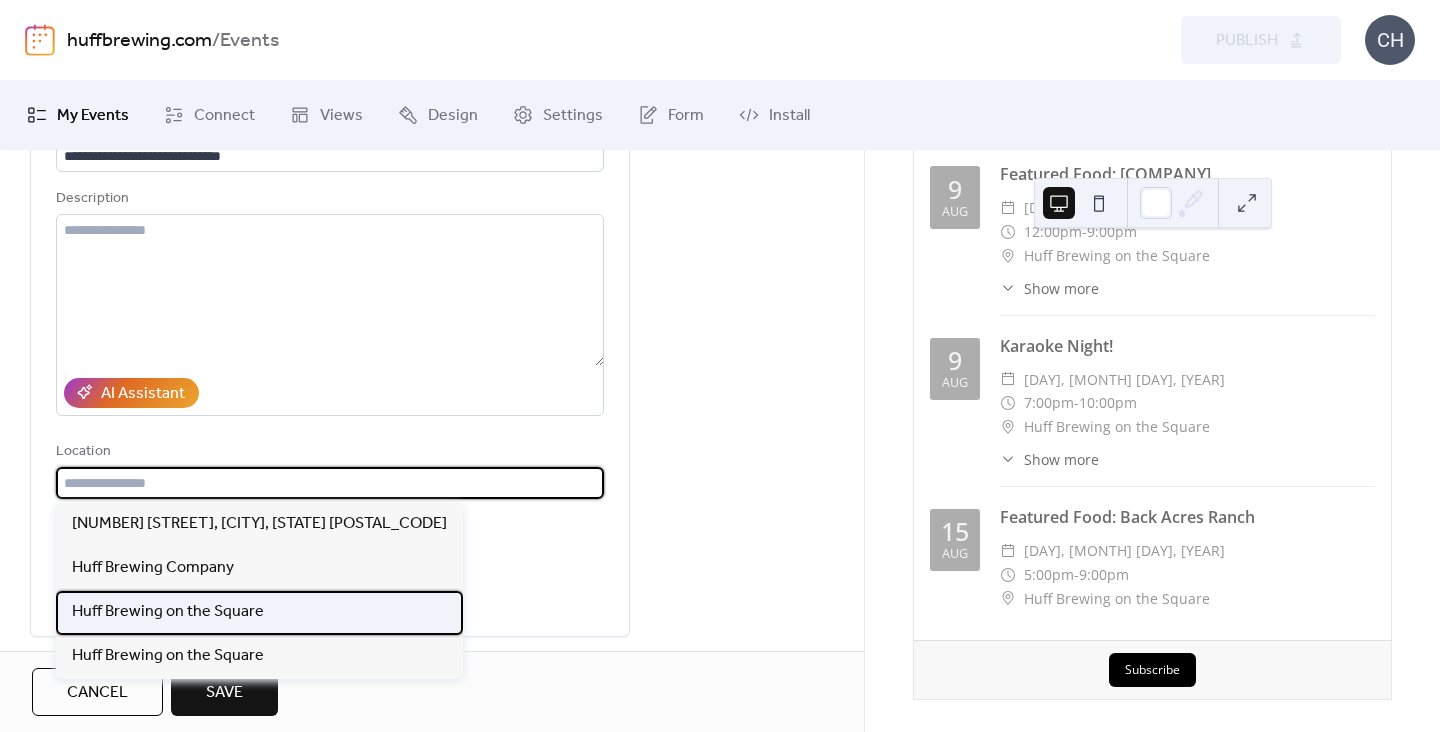 click on "Huff Brewing on the Square" at bounding box center [168, 612] 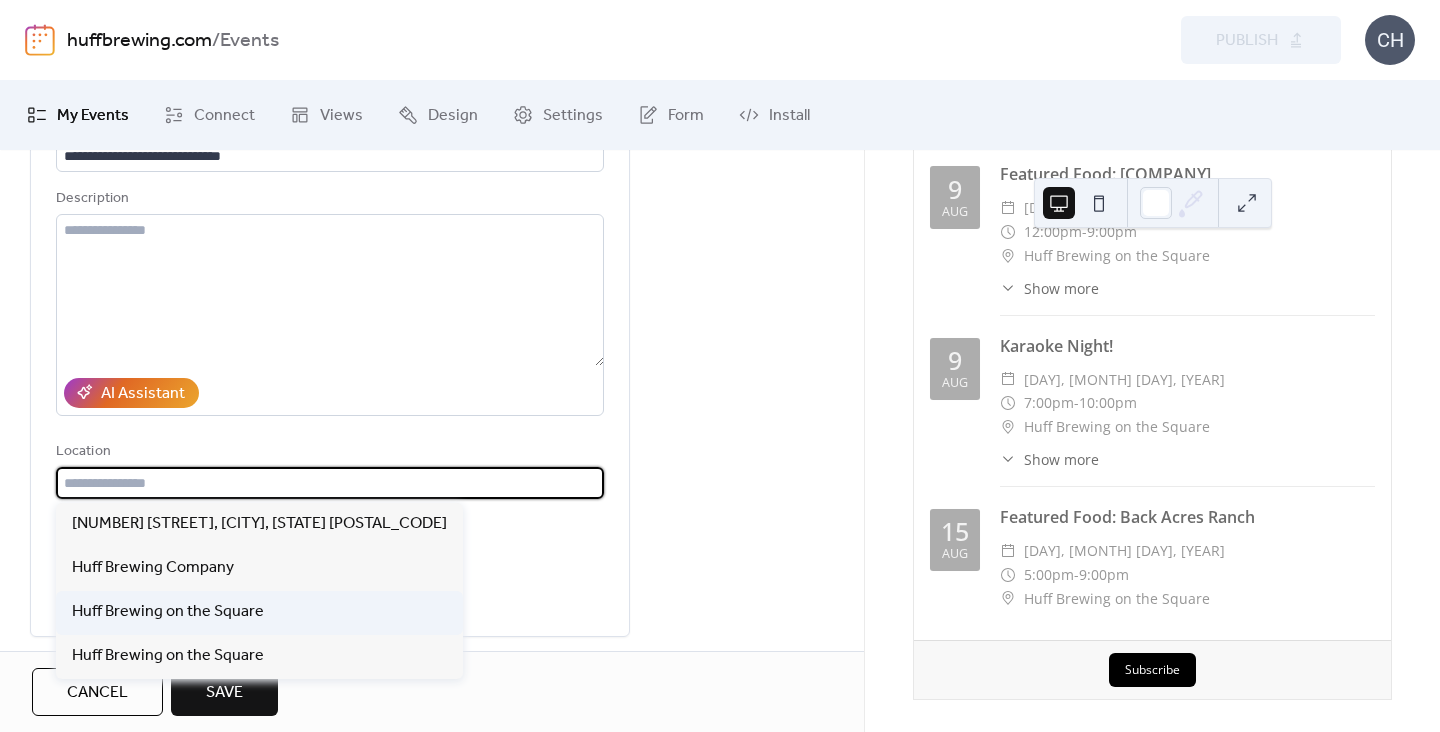 type on "**********" 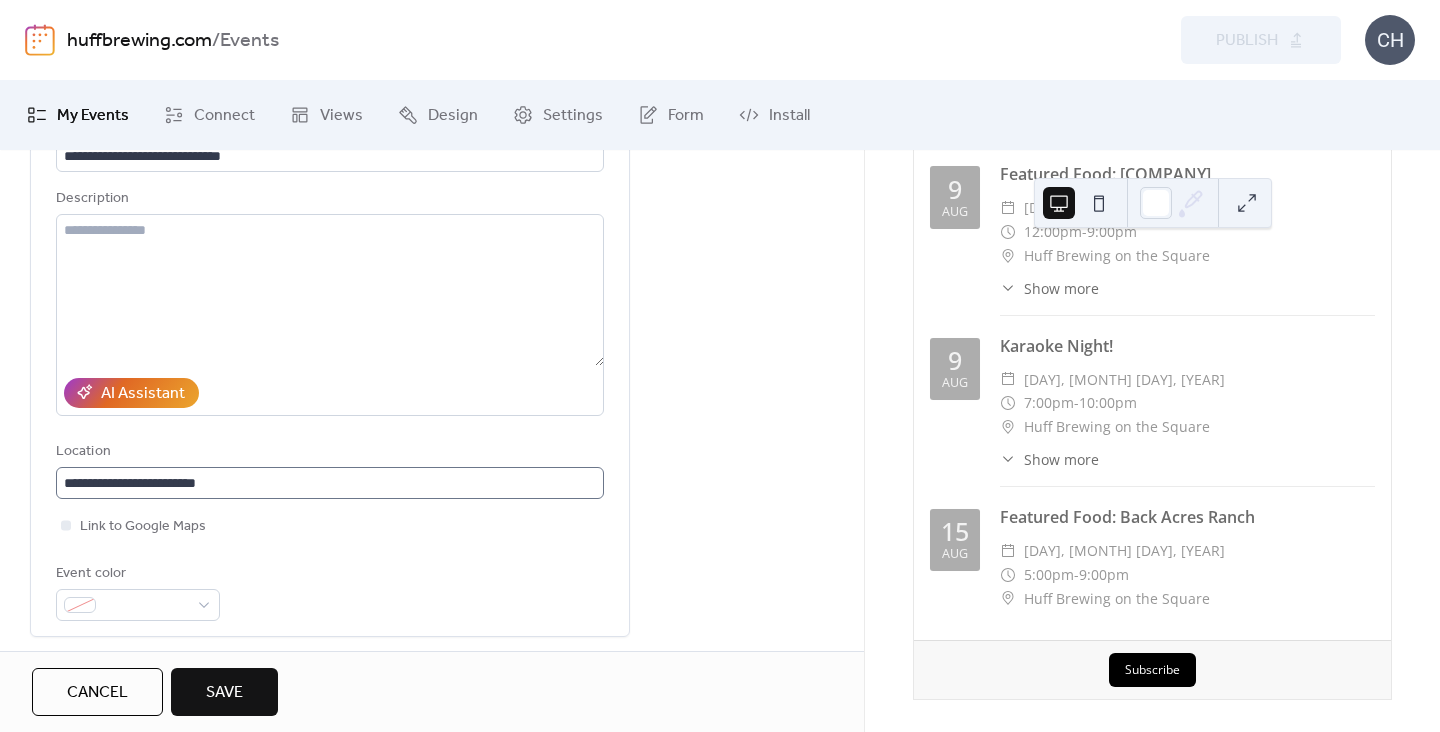scroll, scrollTop: 1, scrollLeft: 0, axis: vertical 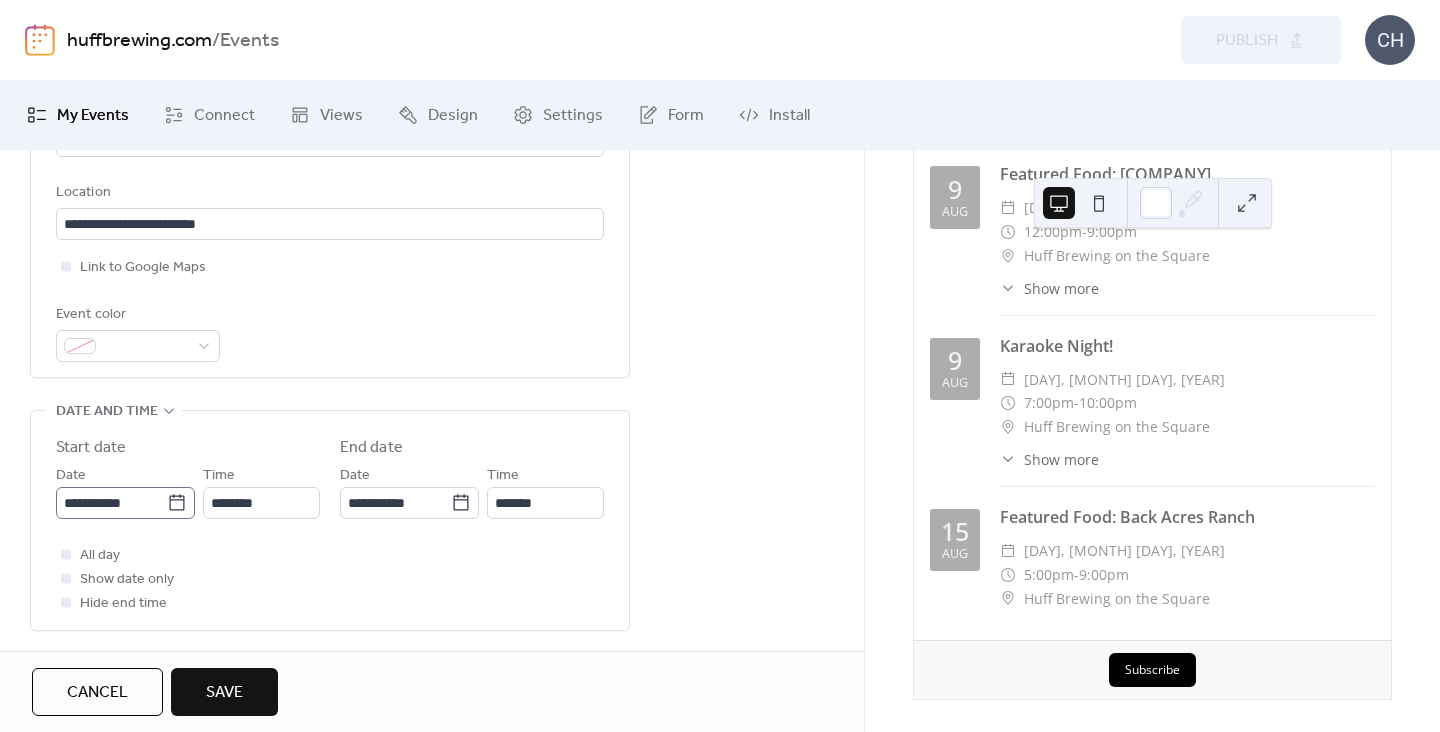 click 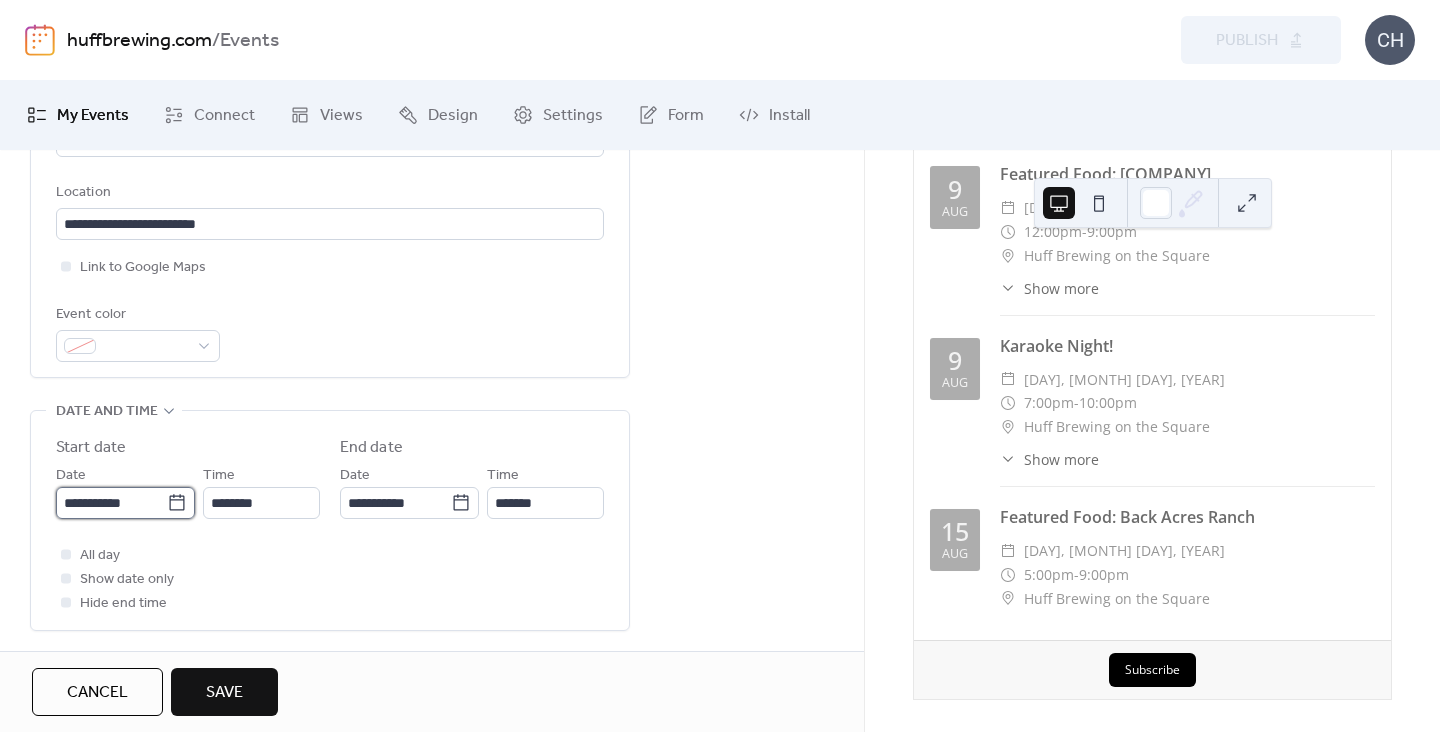 click on "**********" at bounding box center [111, 503] 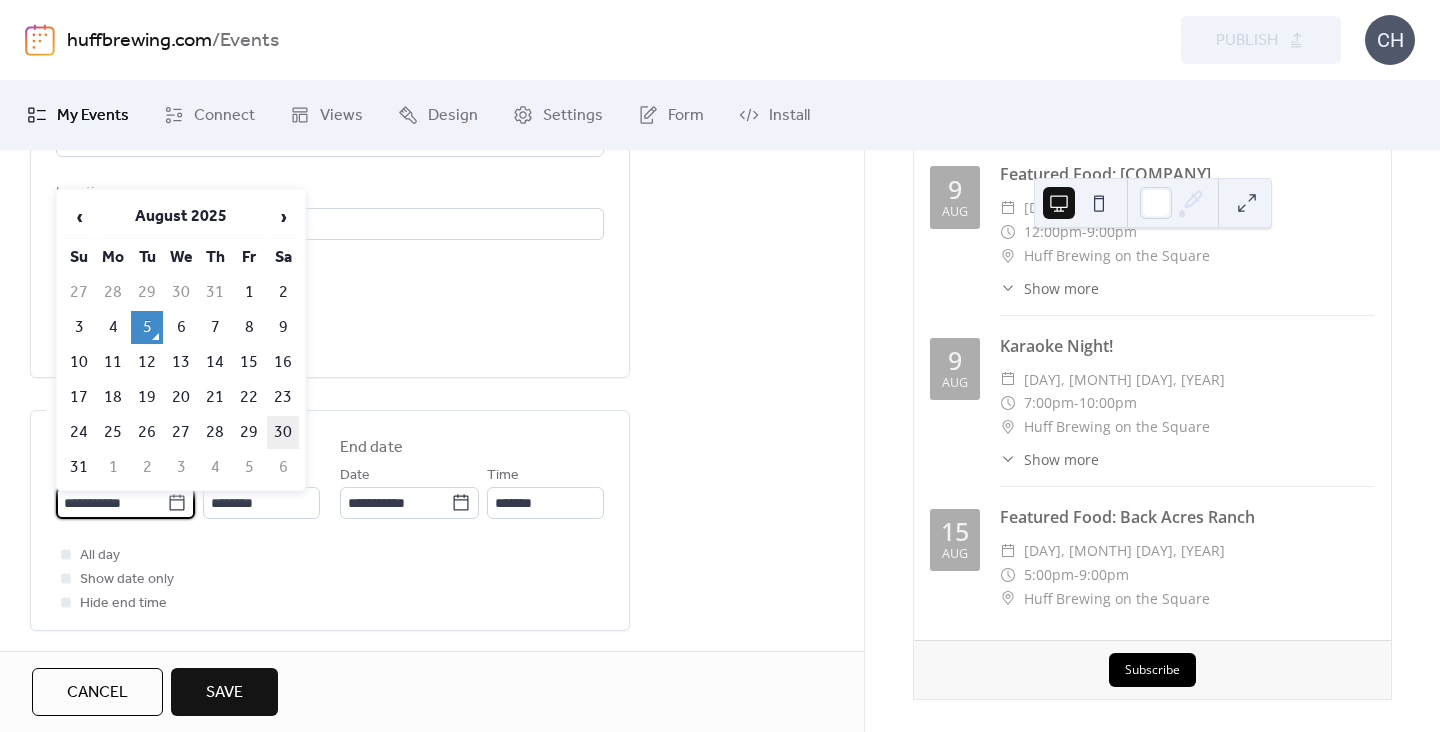 click on "30" at bounding box center [283, 432] 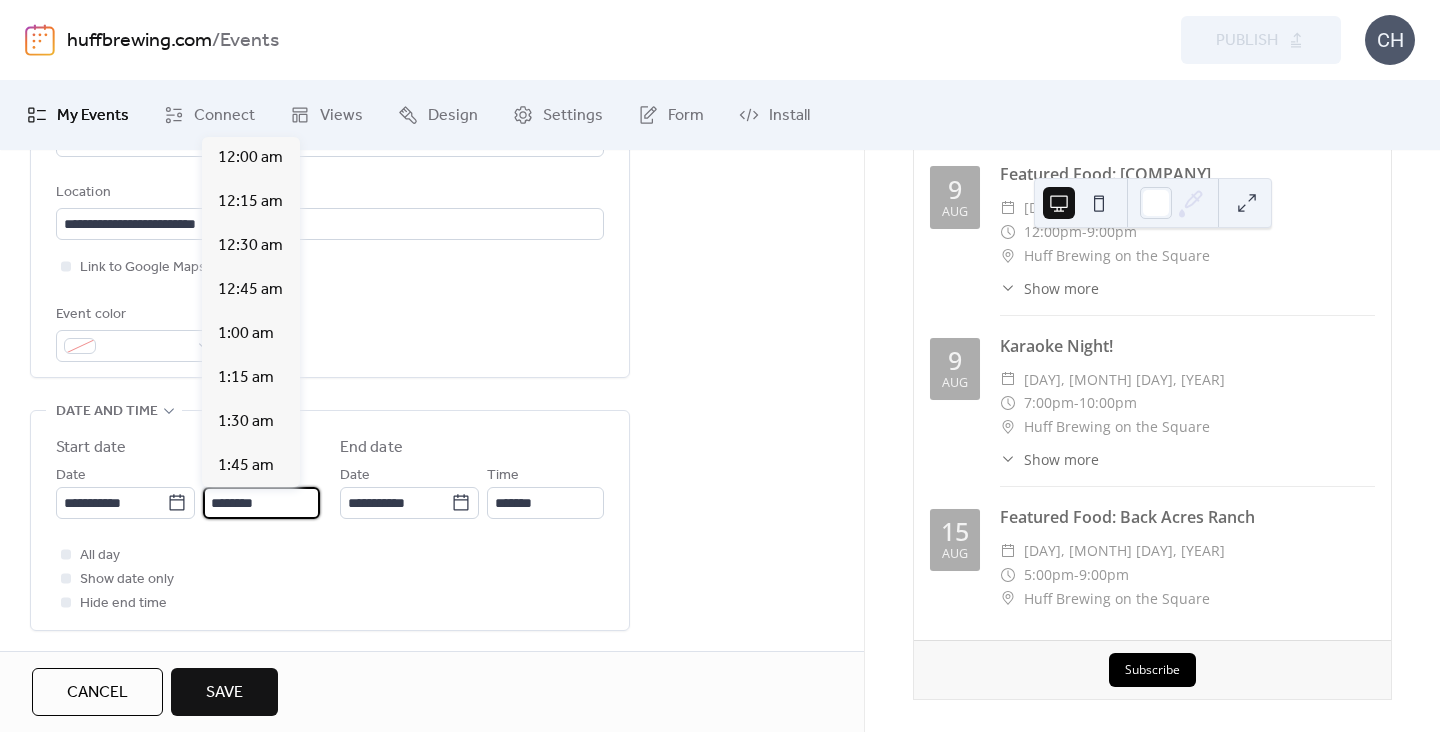 click on "********" at bounding box center [261, 503] 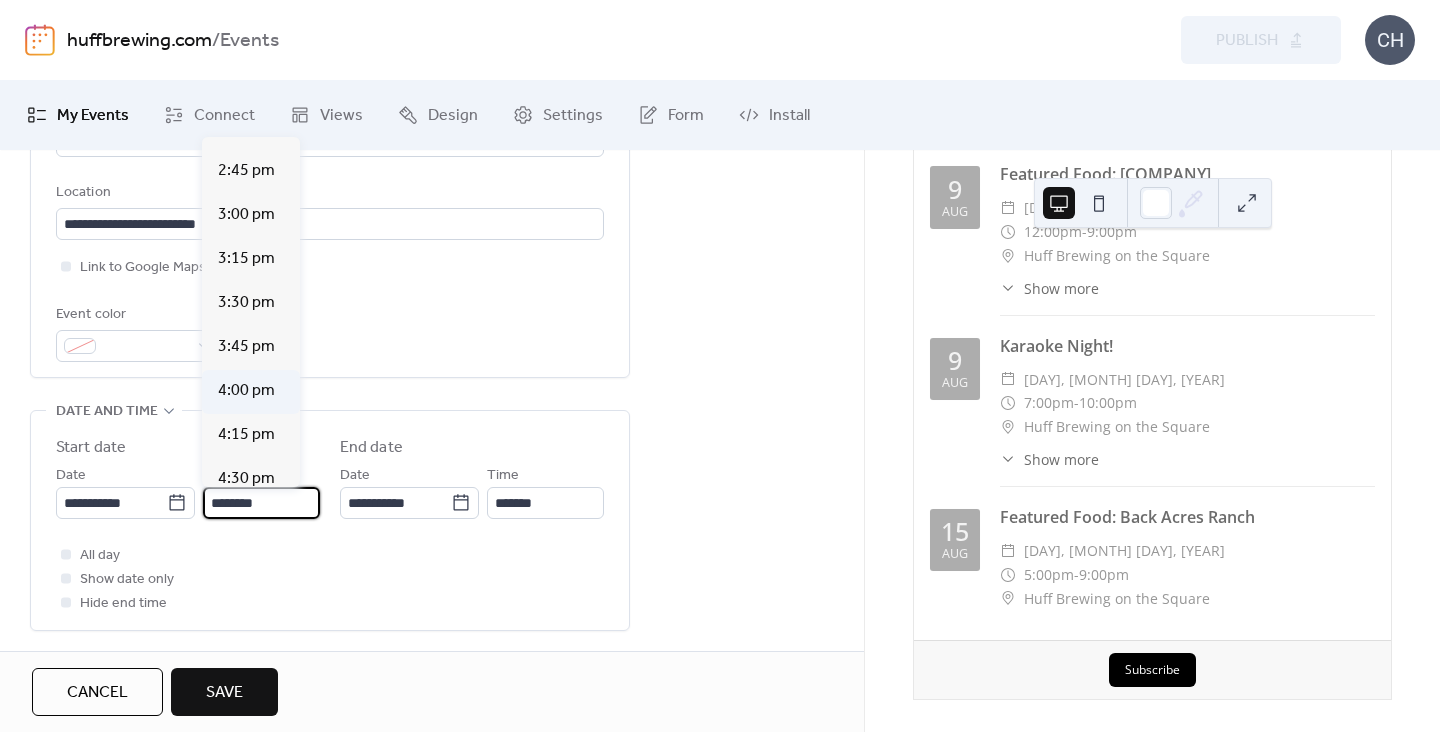 scroll, scrollTop: 2716, scrollLeft: 0, axis: vertical 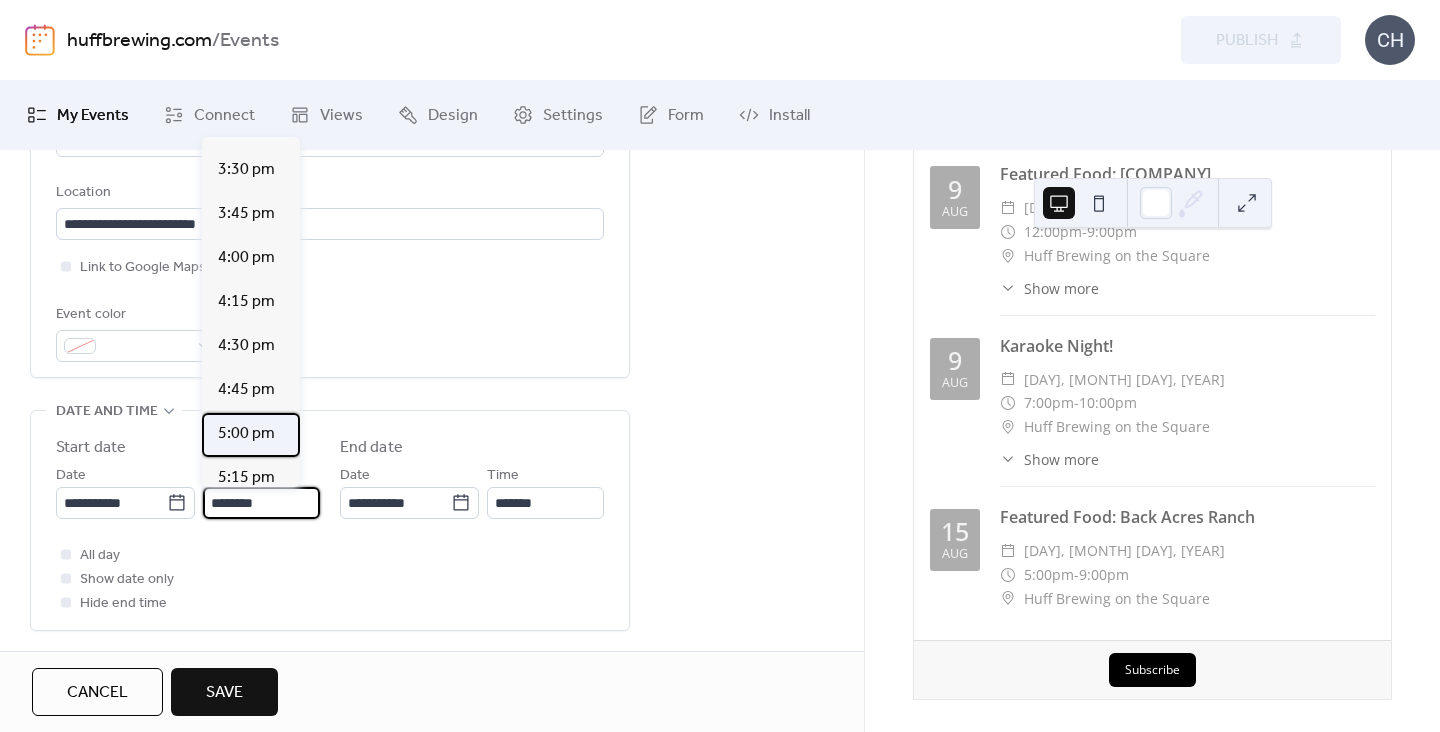 click on "5:00 pm" at bounding box center (246, 434) 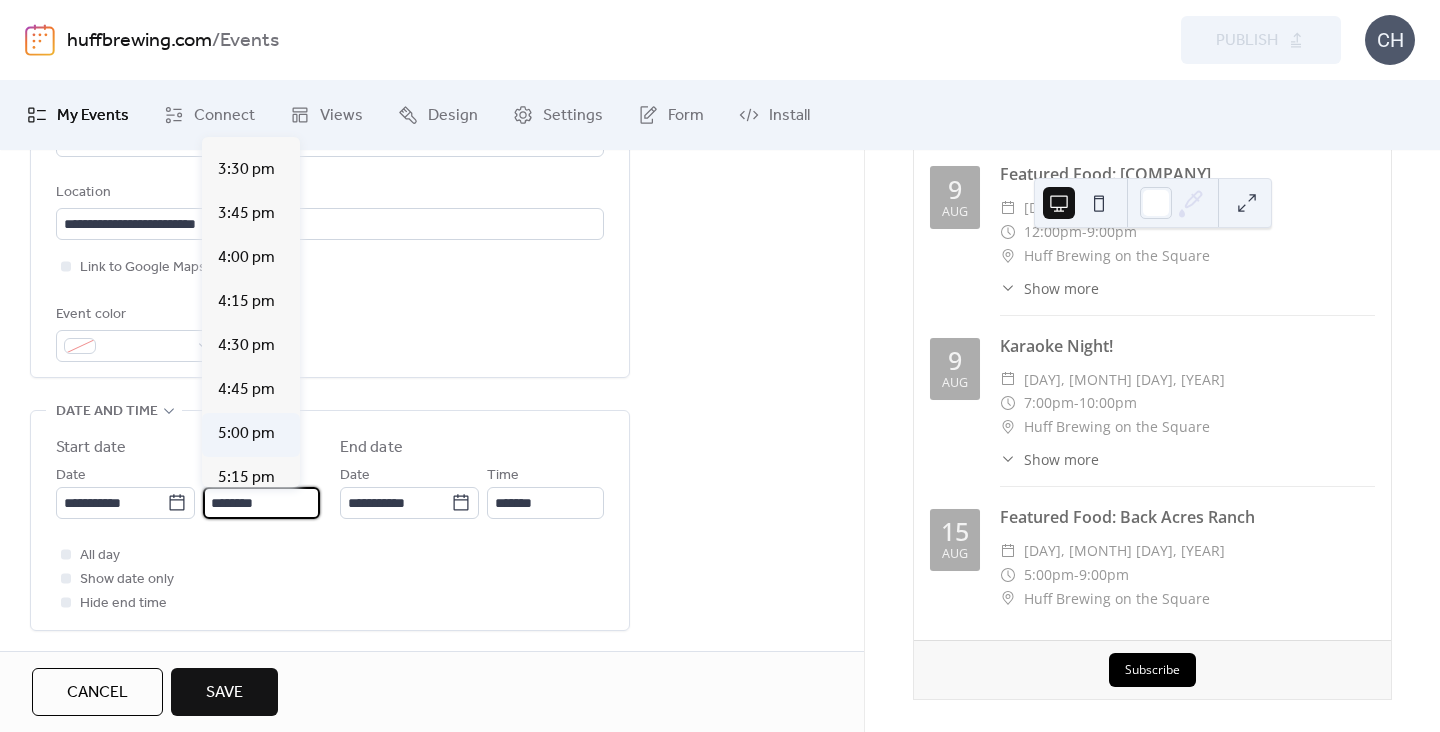 type on "*******" 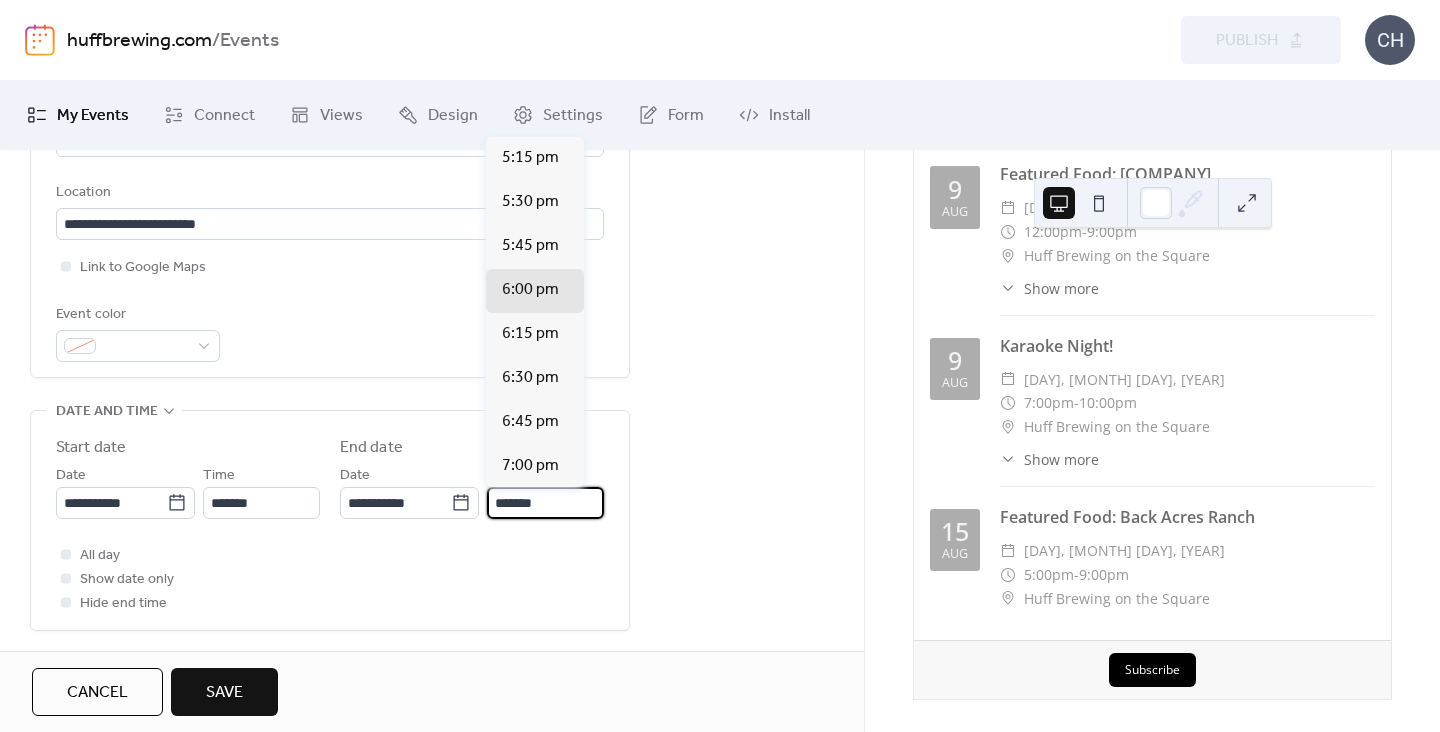click on "*******" at bounding box center [545, 503] 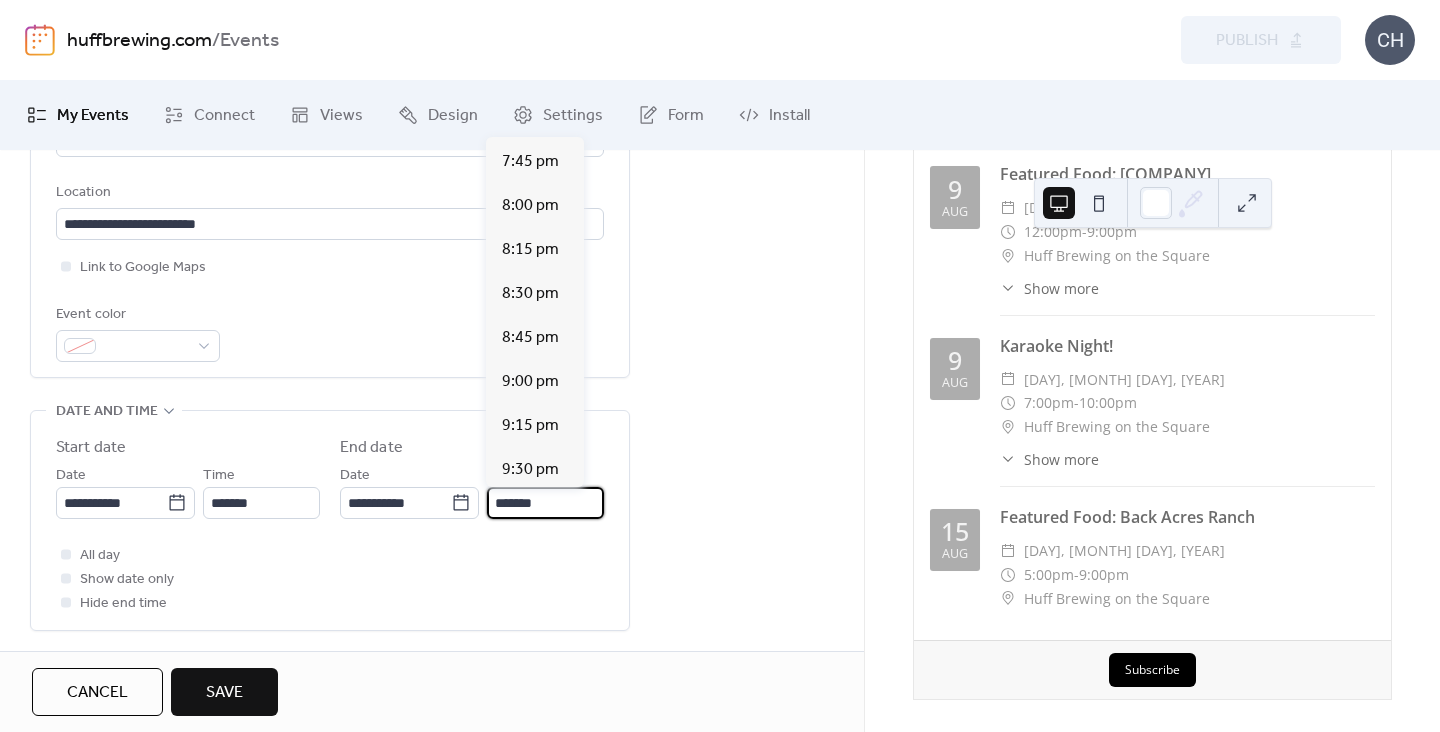 scroll, scrollTop: 437, scrollLeft: 0, axis: vertical 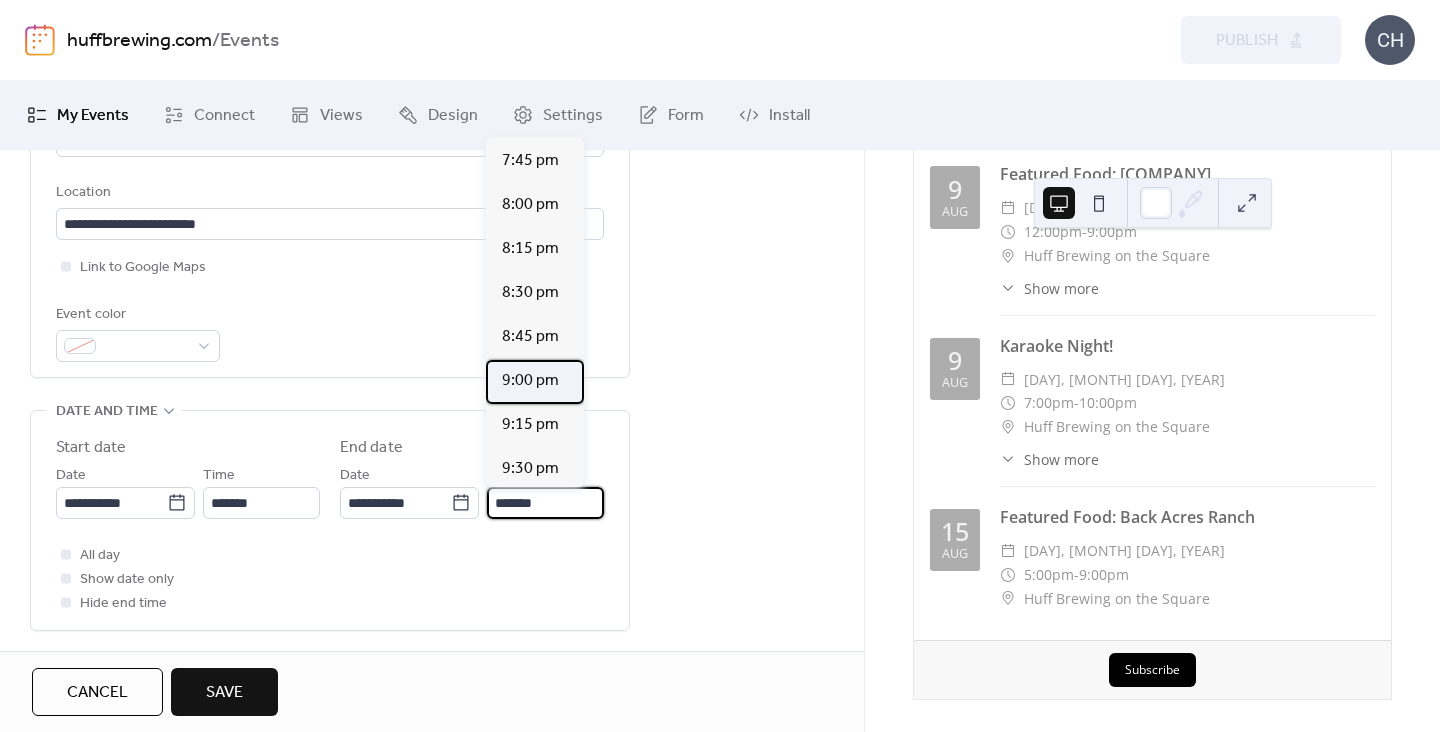 click on "9:00 pm" at bounding box center (530, 381) 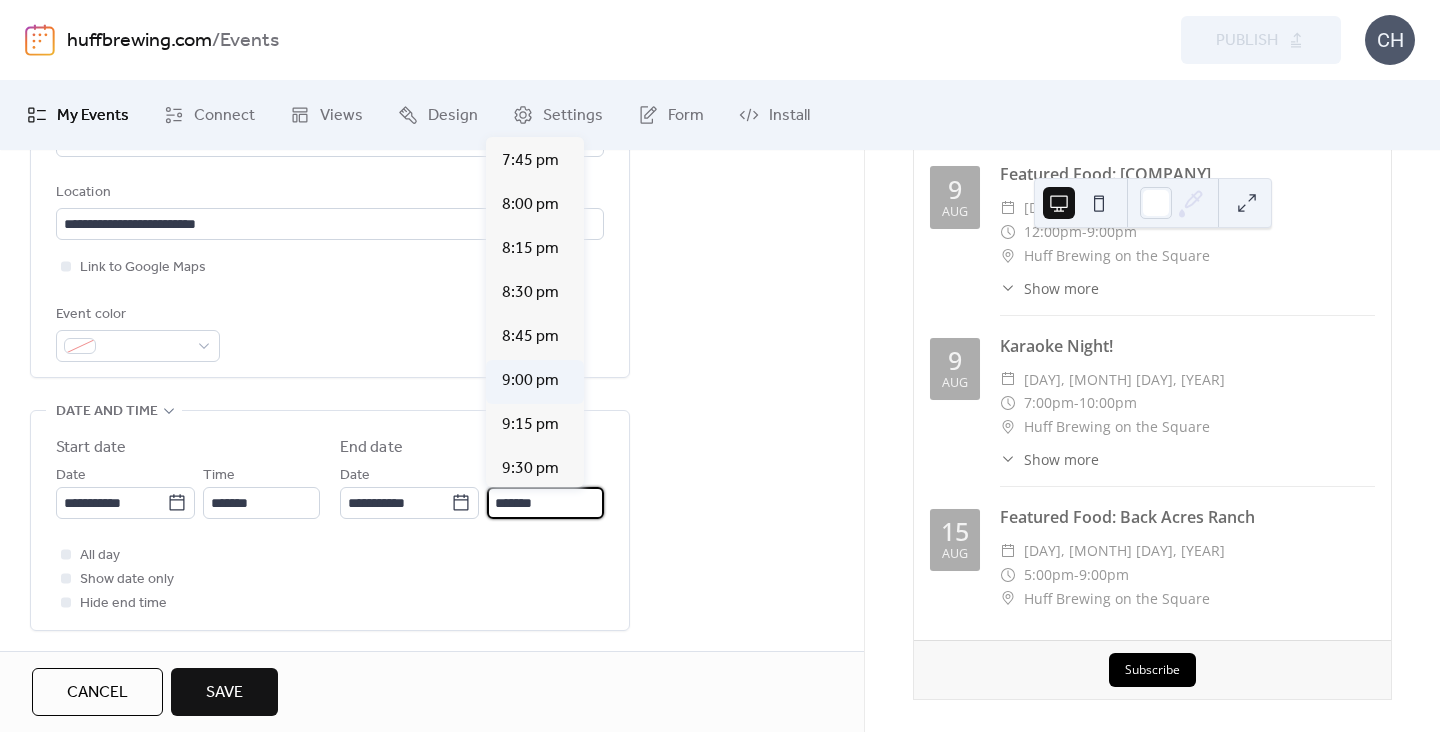 type on "*******" 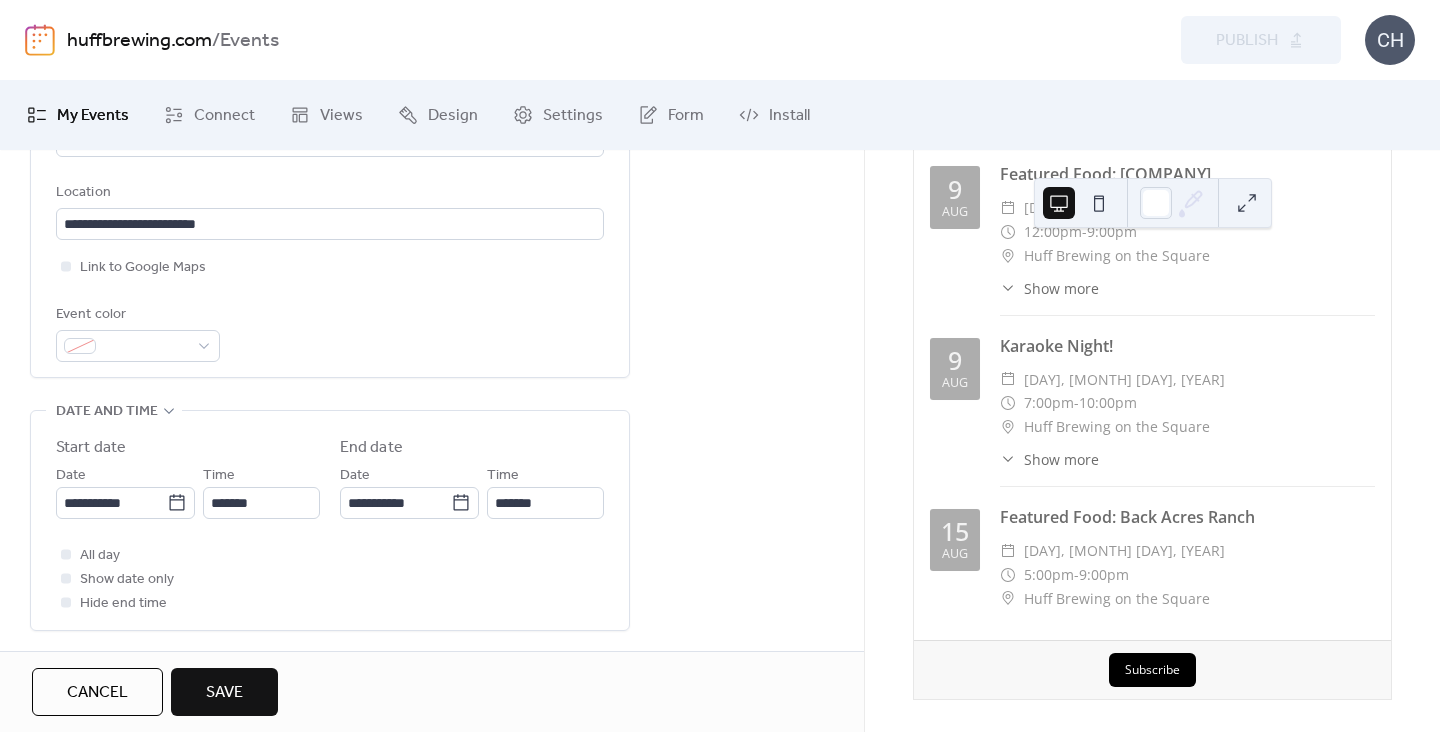 click on "Save" at bounding box center (224, 692) 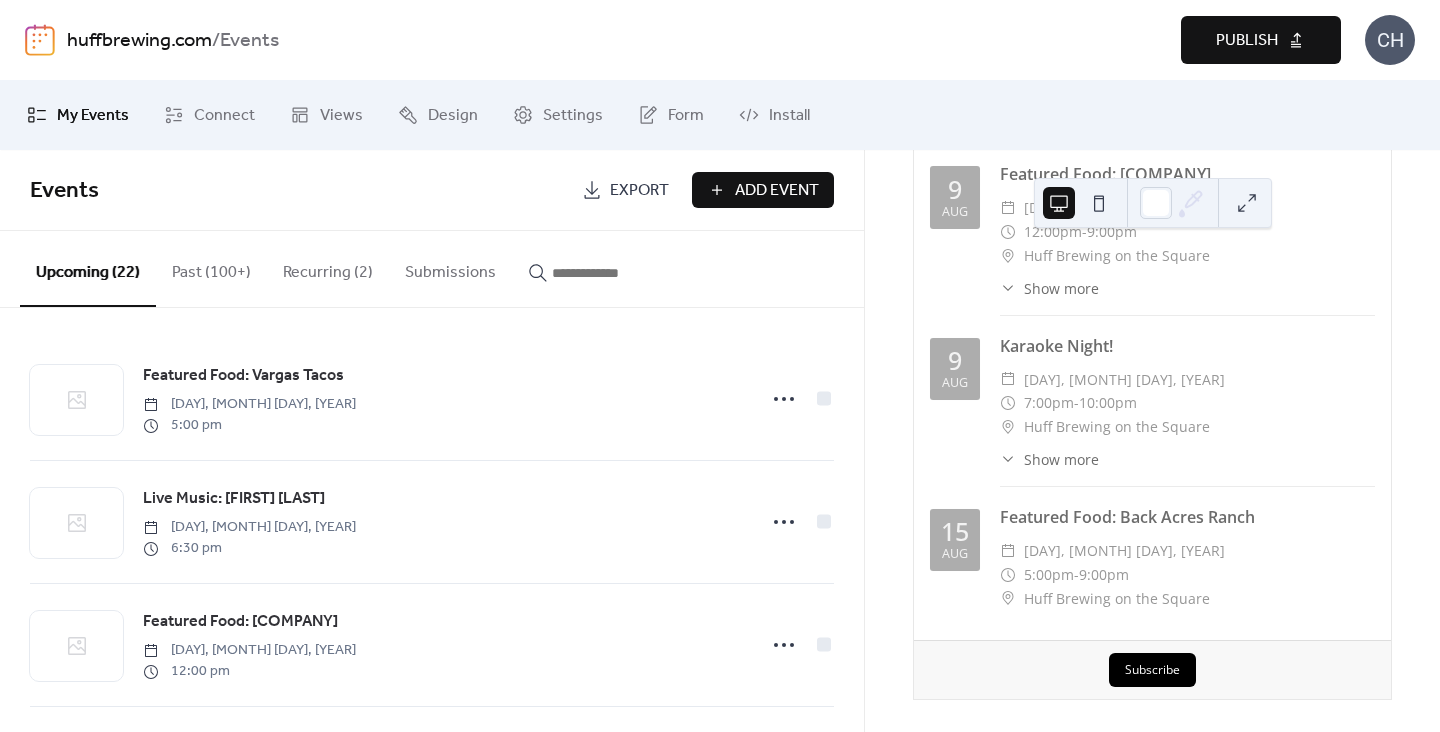 click on "Add Event" at bounding box center [763, 190] 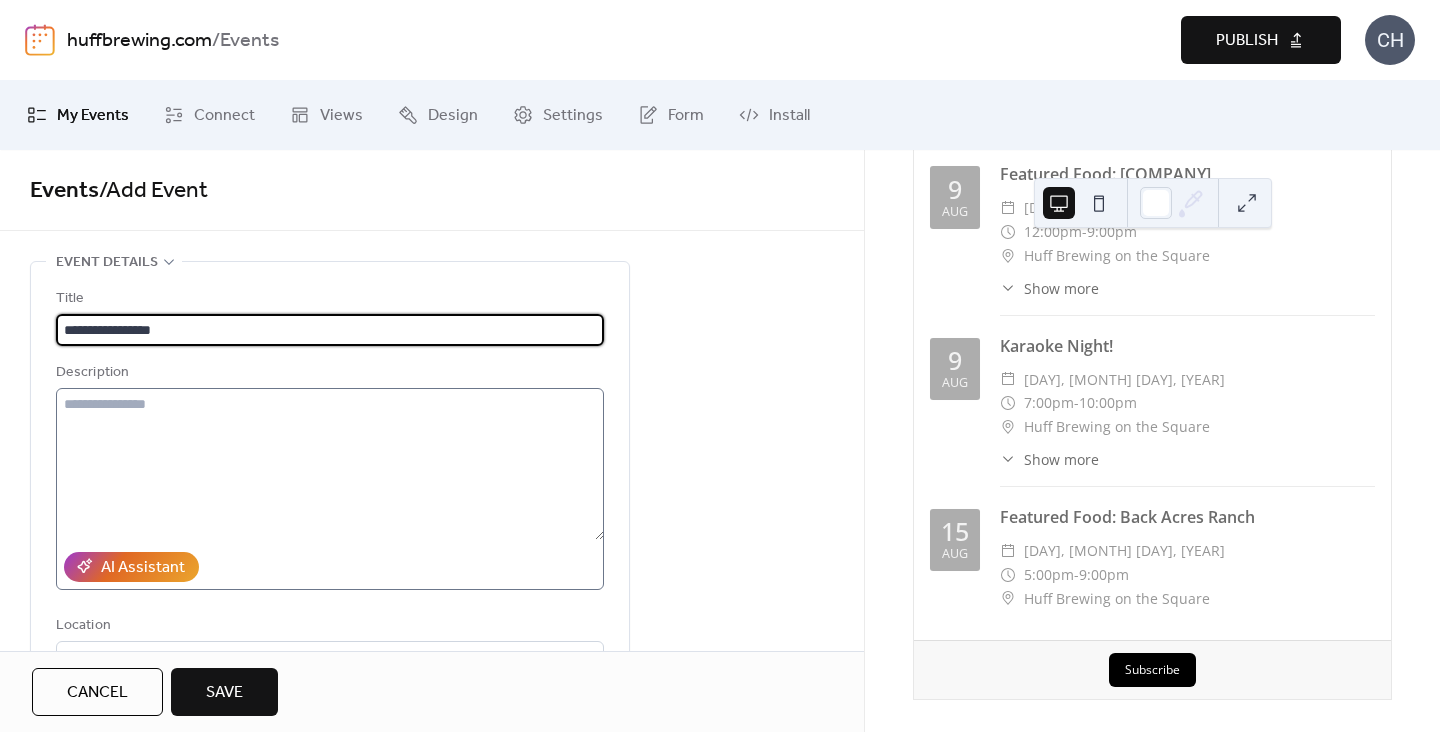 type on "**********" 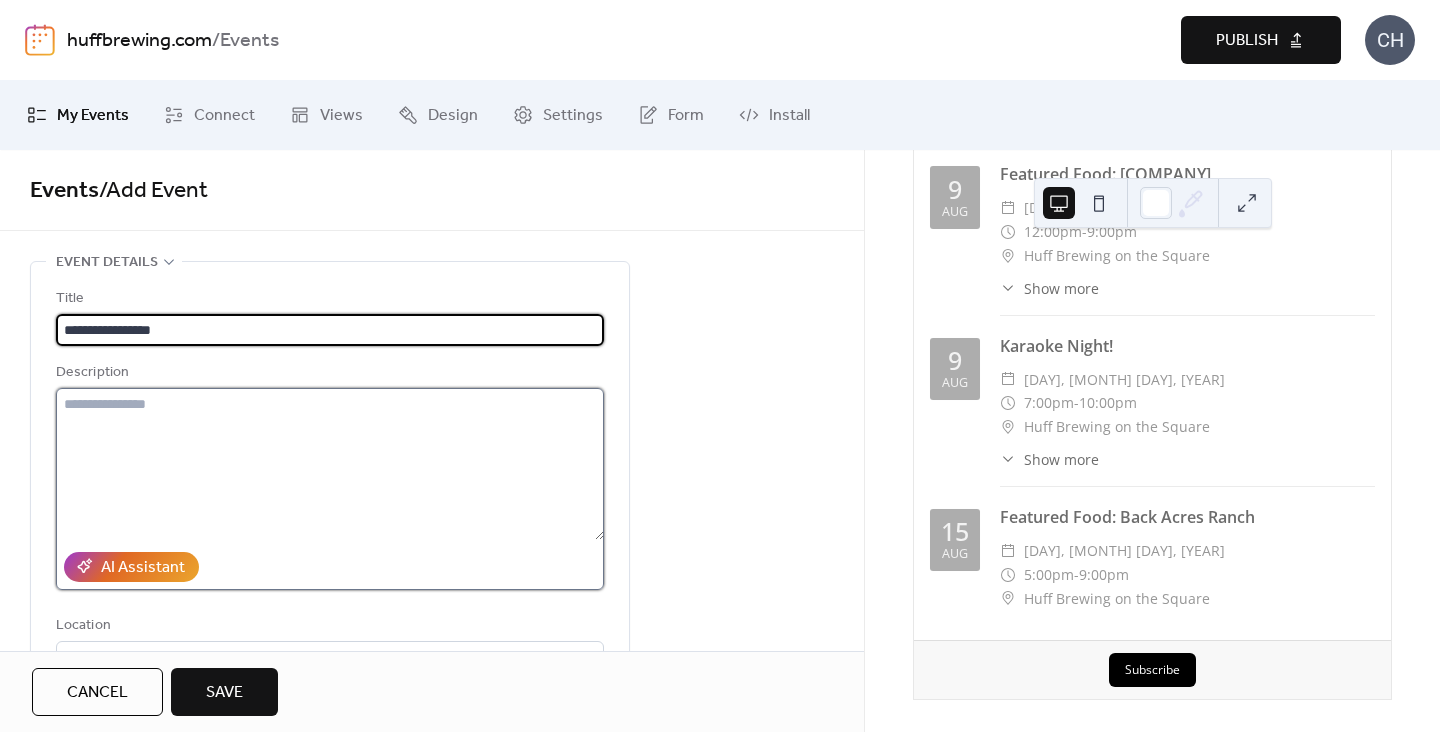 click at bounding box center [330, 464] 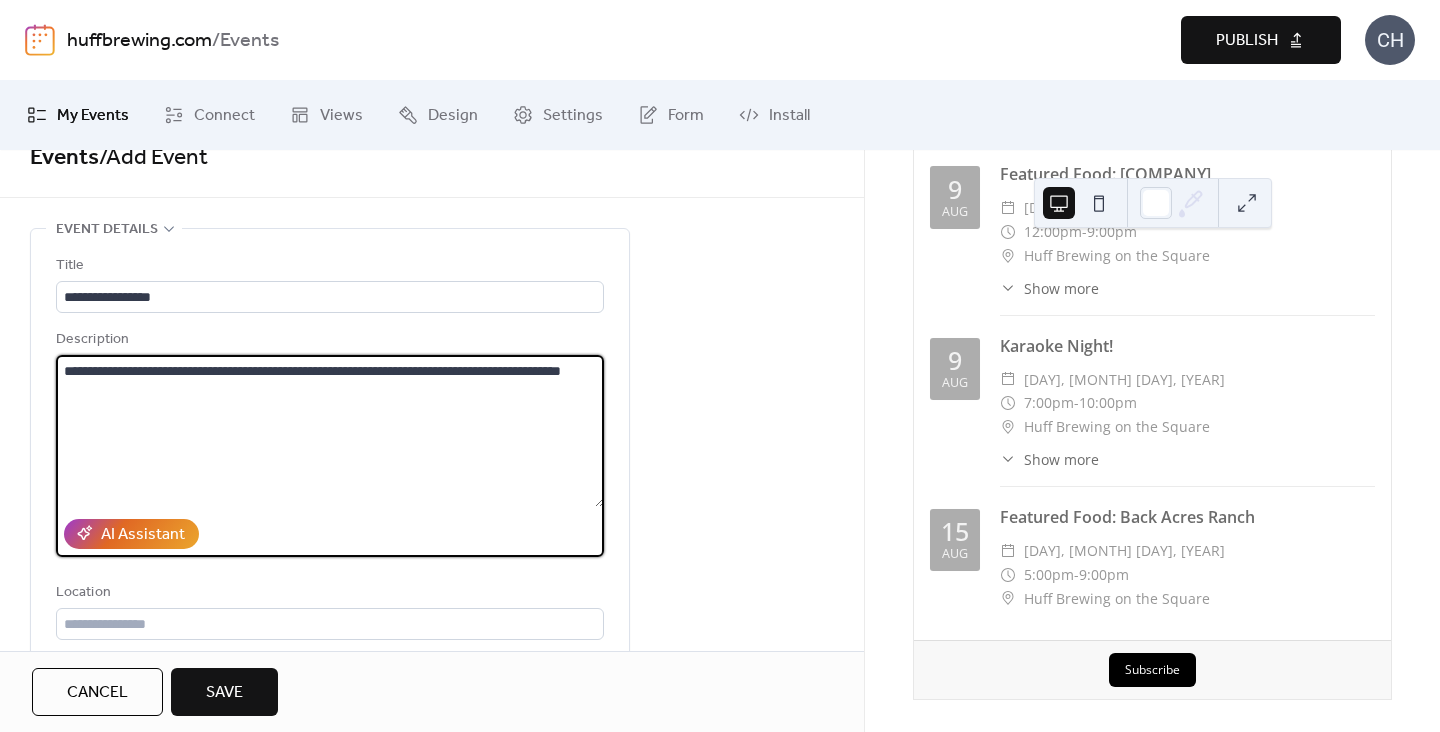 scroll, scrollTop: 118, scrollLeft: 0, axis: vertical 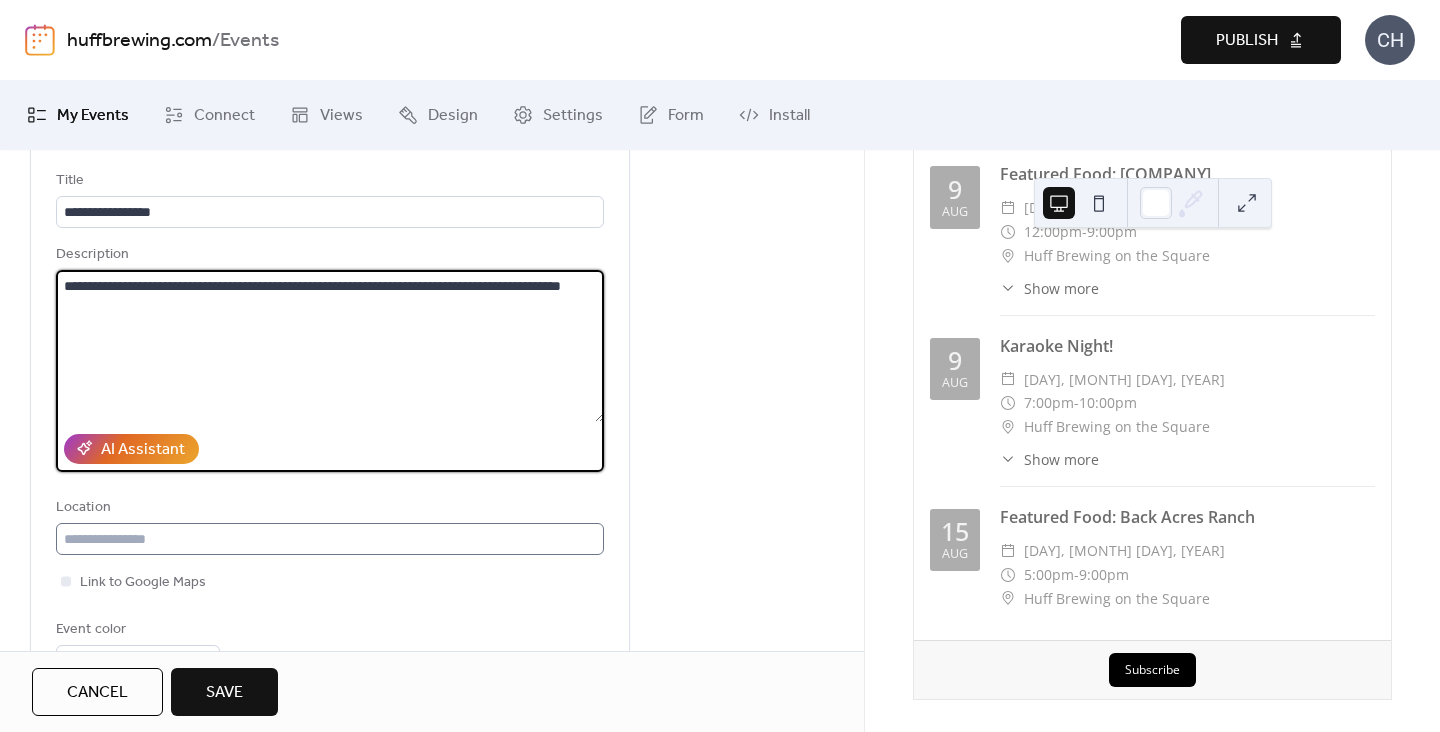 type on "**********" 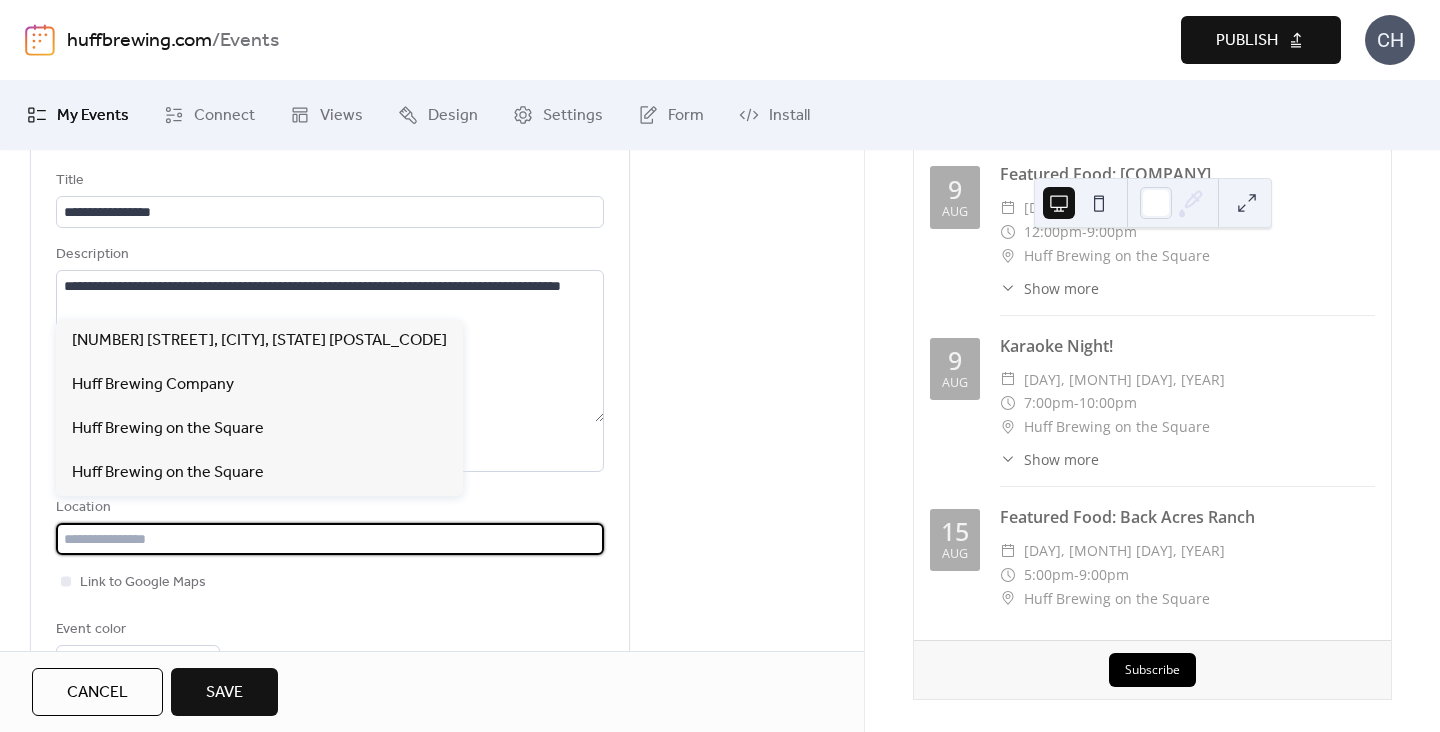 click at bounding box center [330, 539] 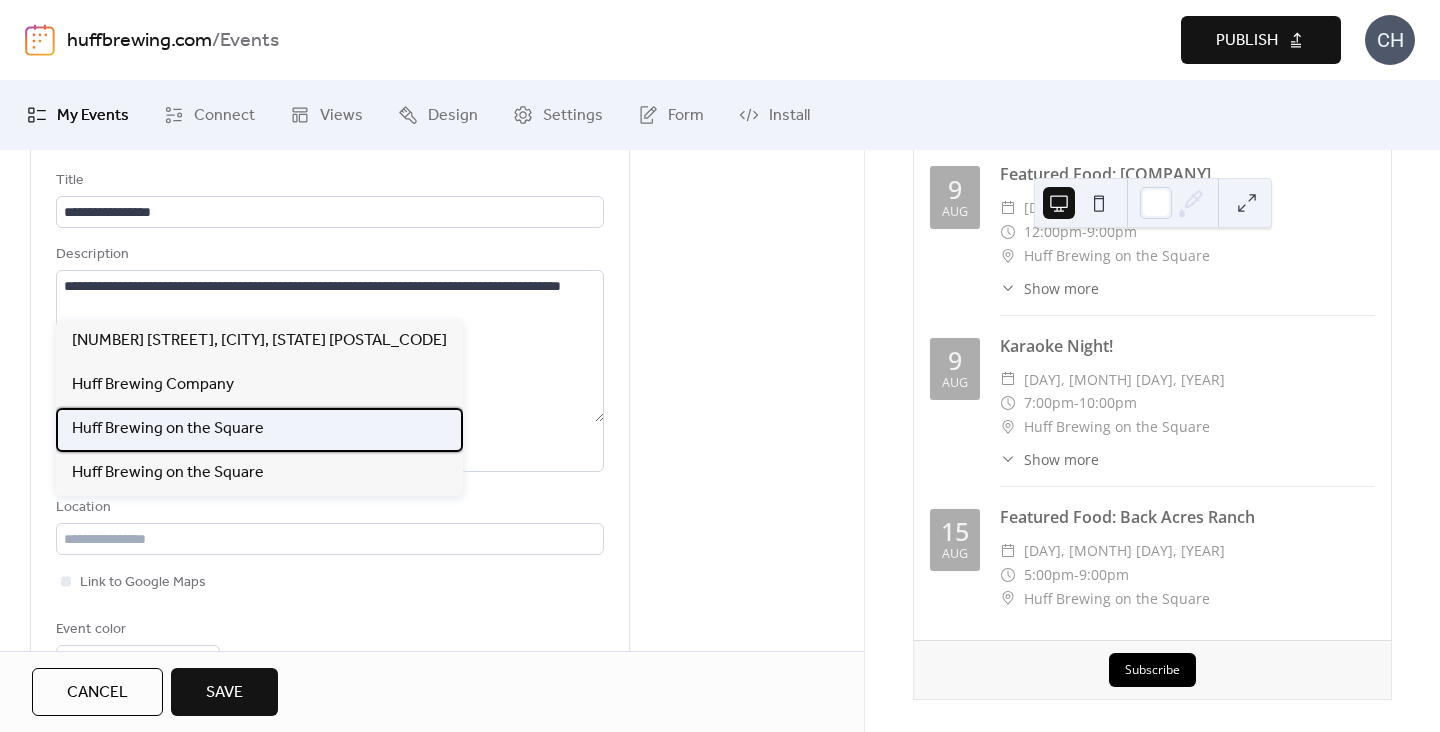 click on "Huff Brewing on the Square" at bounding box center (259, 430) 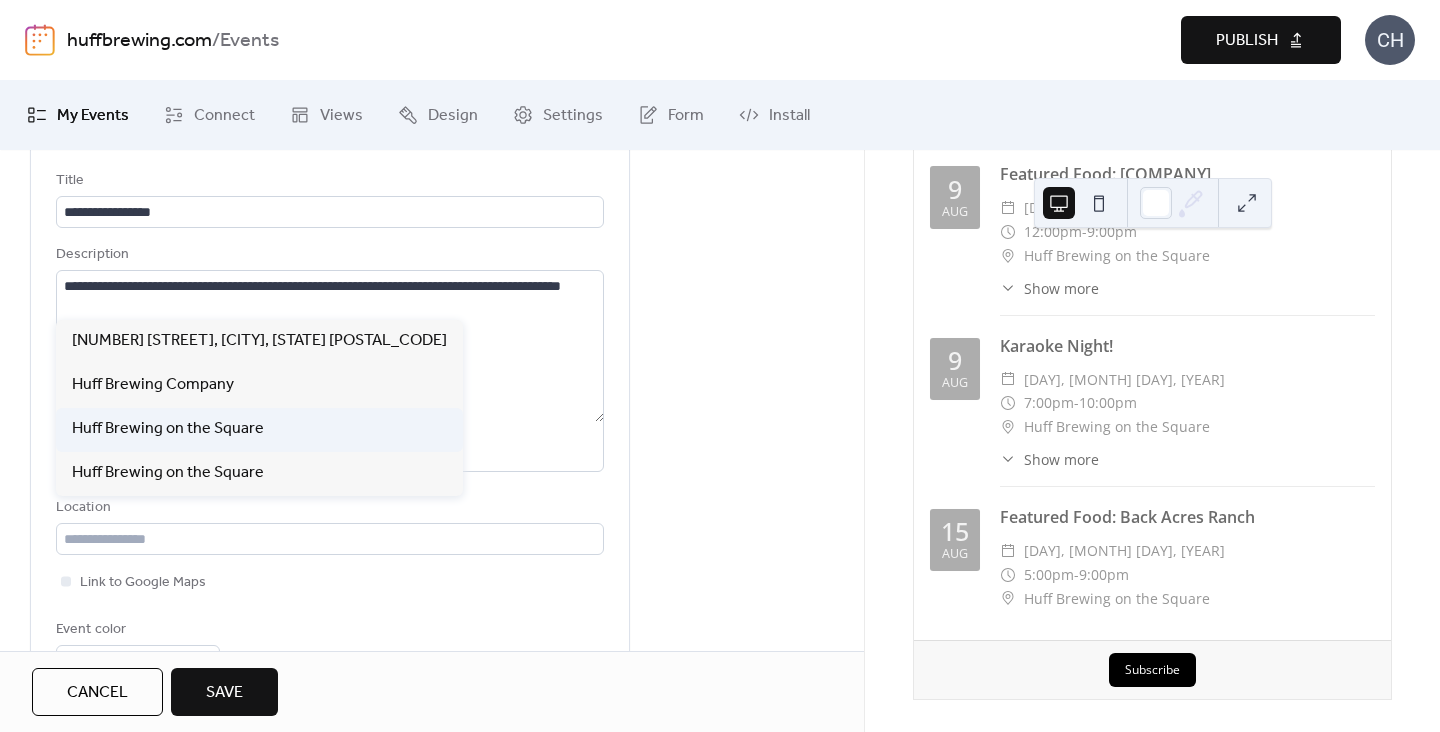 type on "**********" 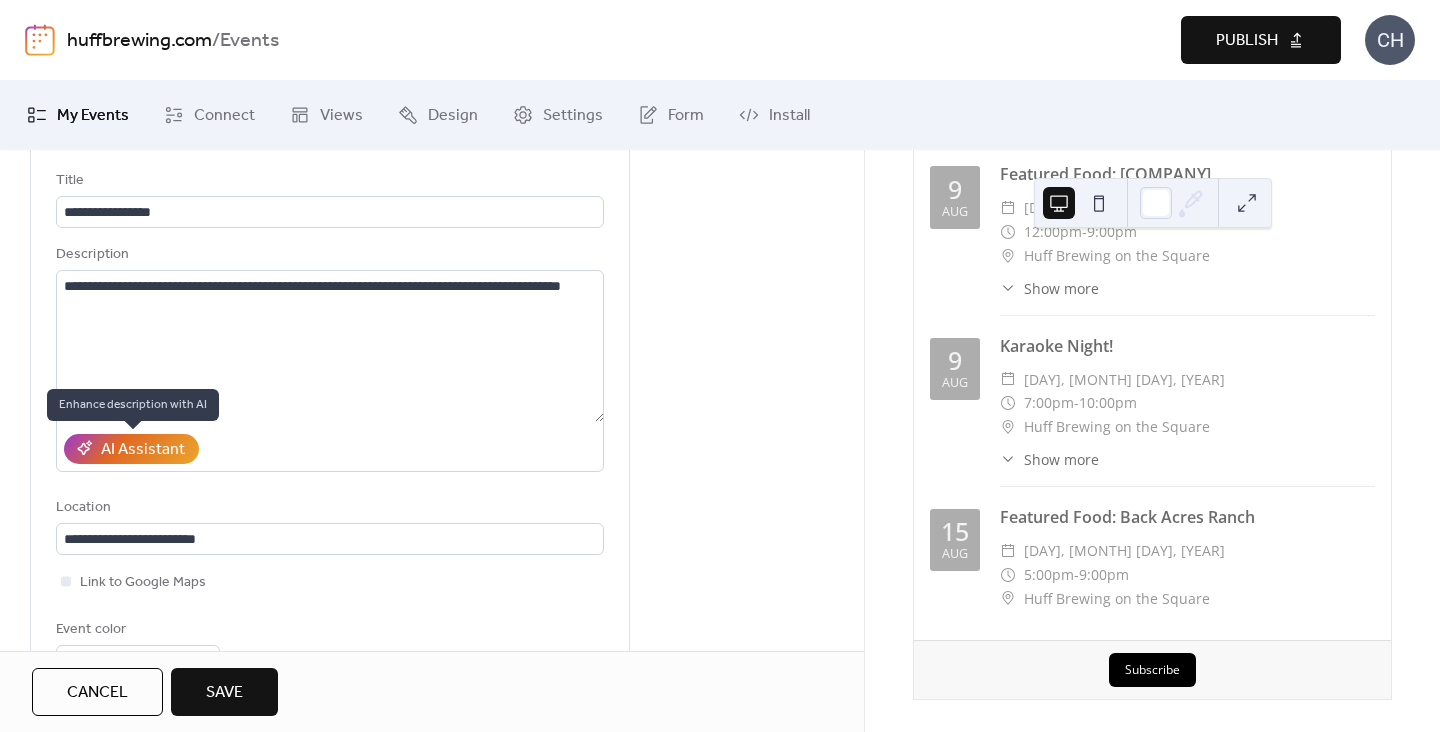 click on "AI Assistant" at bounding box center [143, 450] 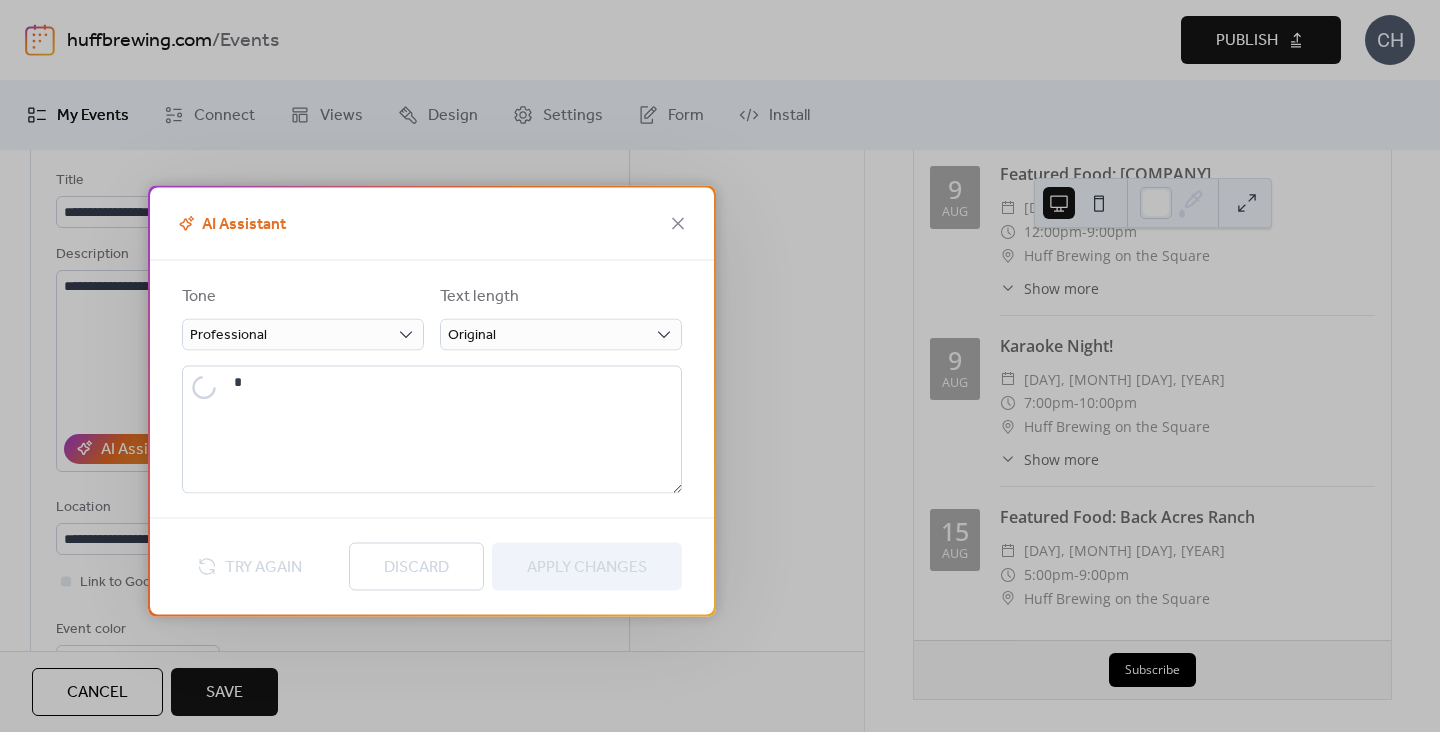 click on "AI Assistant" at bounding box center (432, 223) 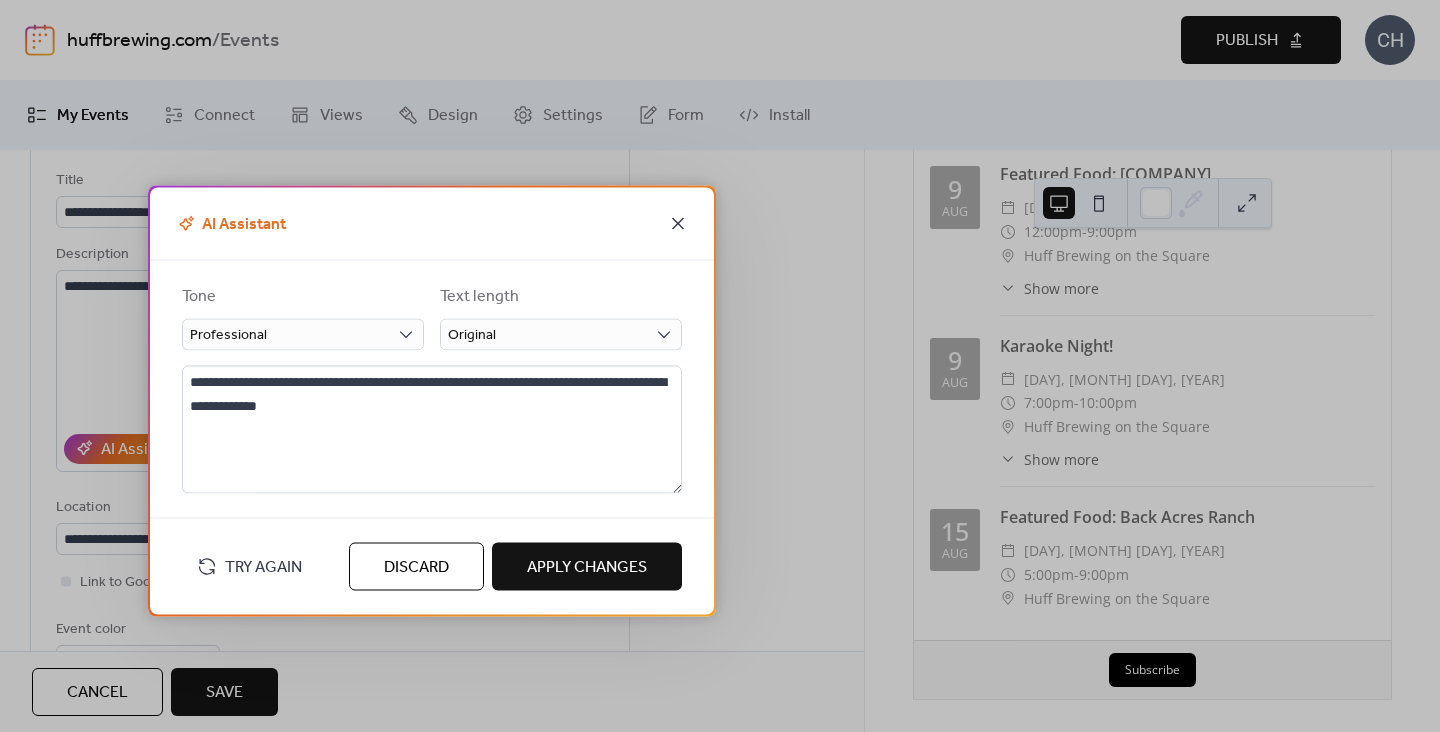 click 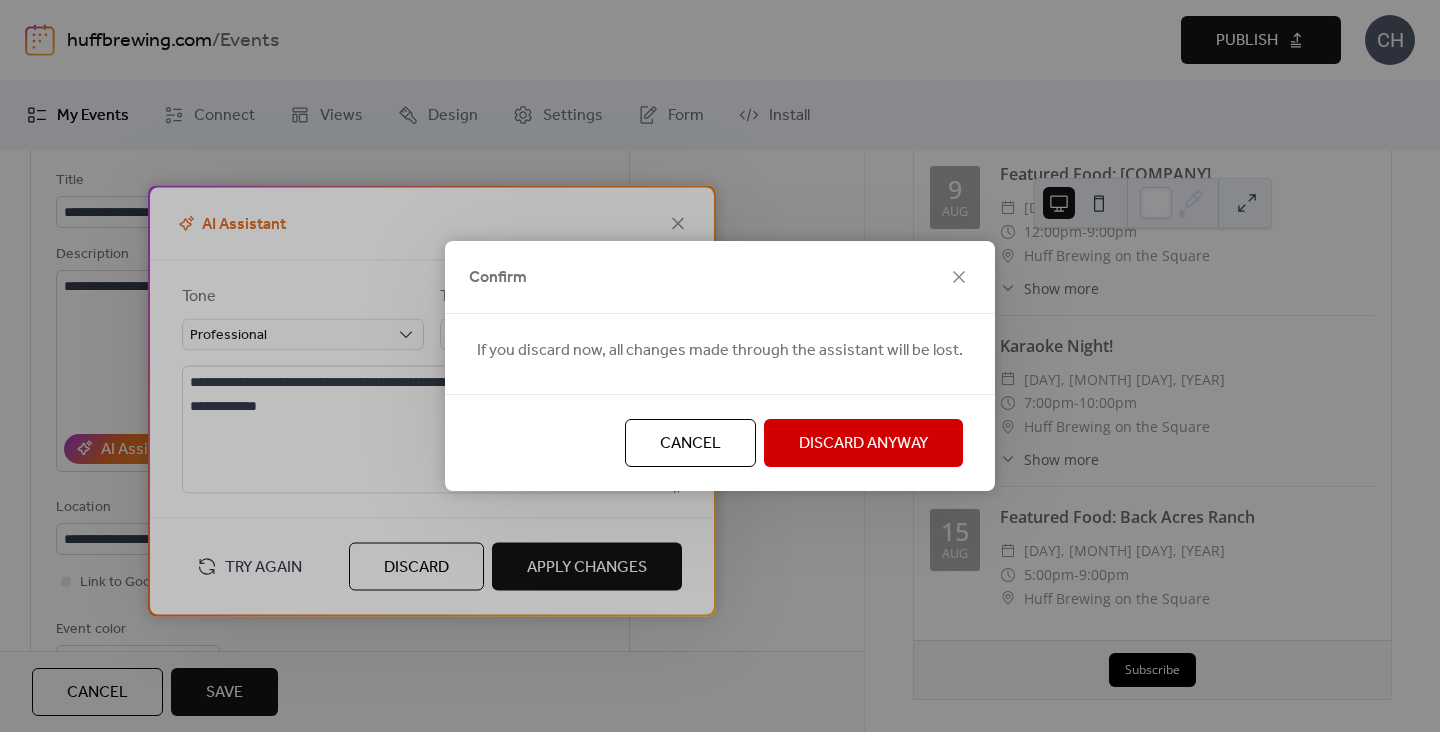 click on "Cancel" at bounding box center [690, 443] 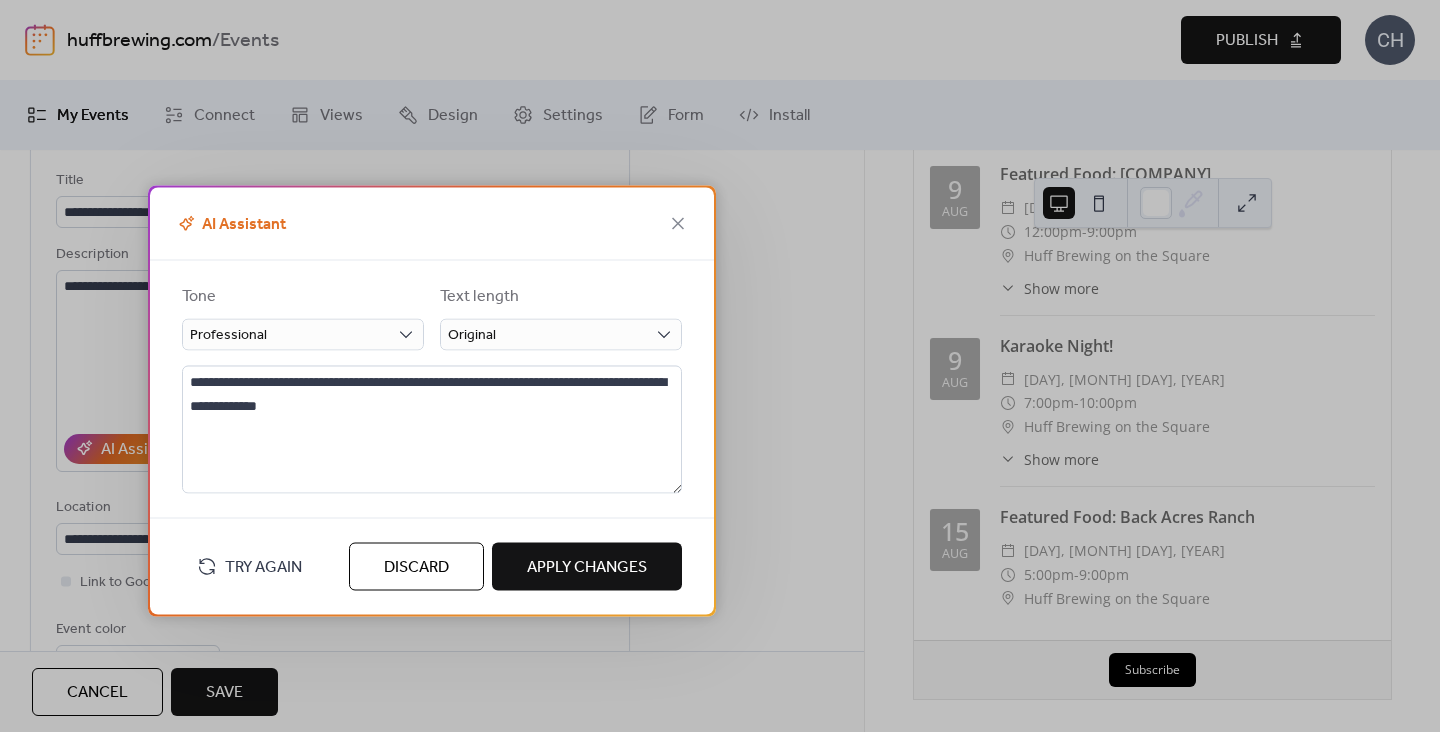 click on "Apply Changes" at bounding box center (587, 567) 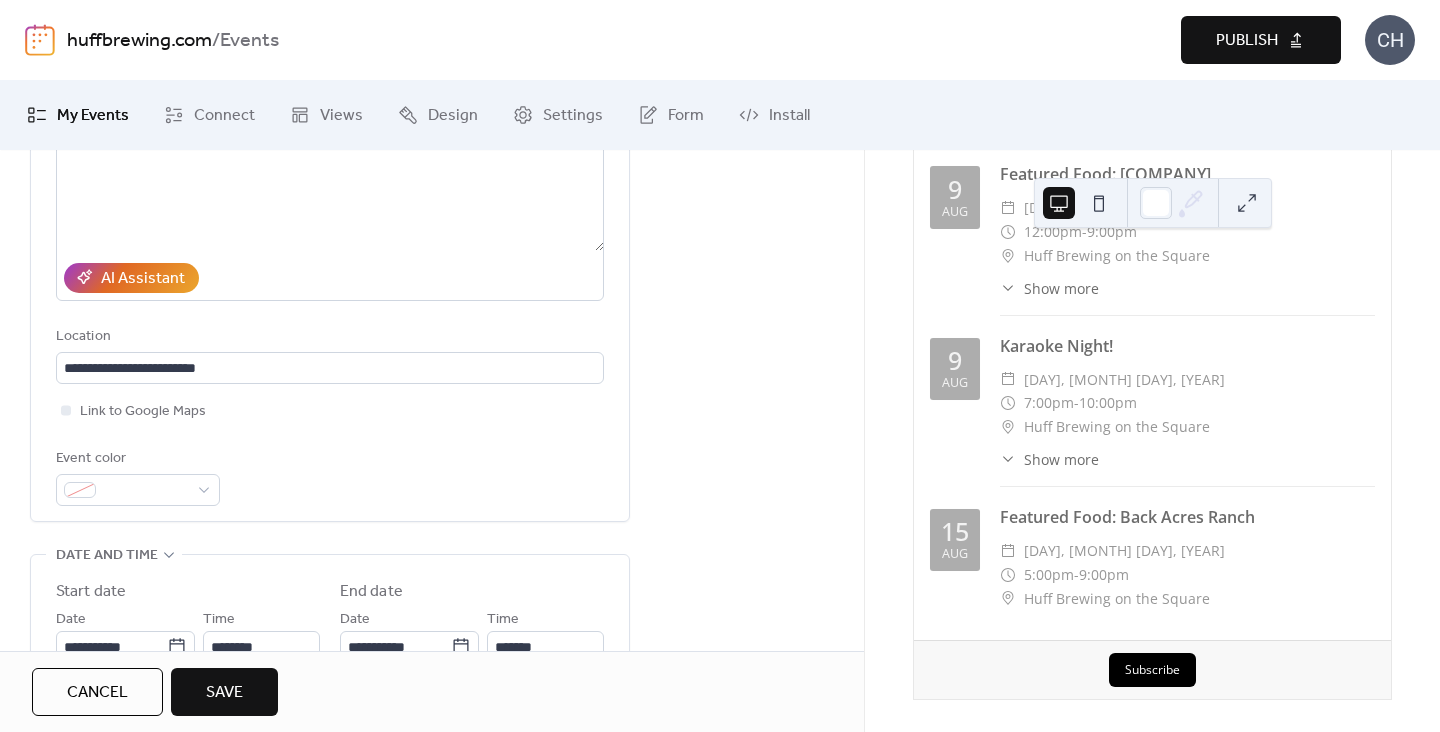 scroll, scrollTop: 338, scrollLeft: 0, axis: vertical 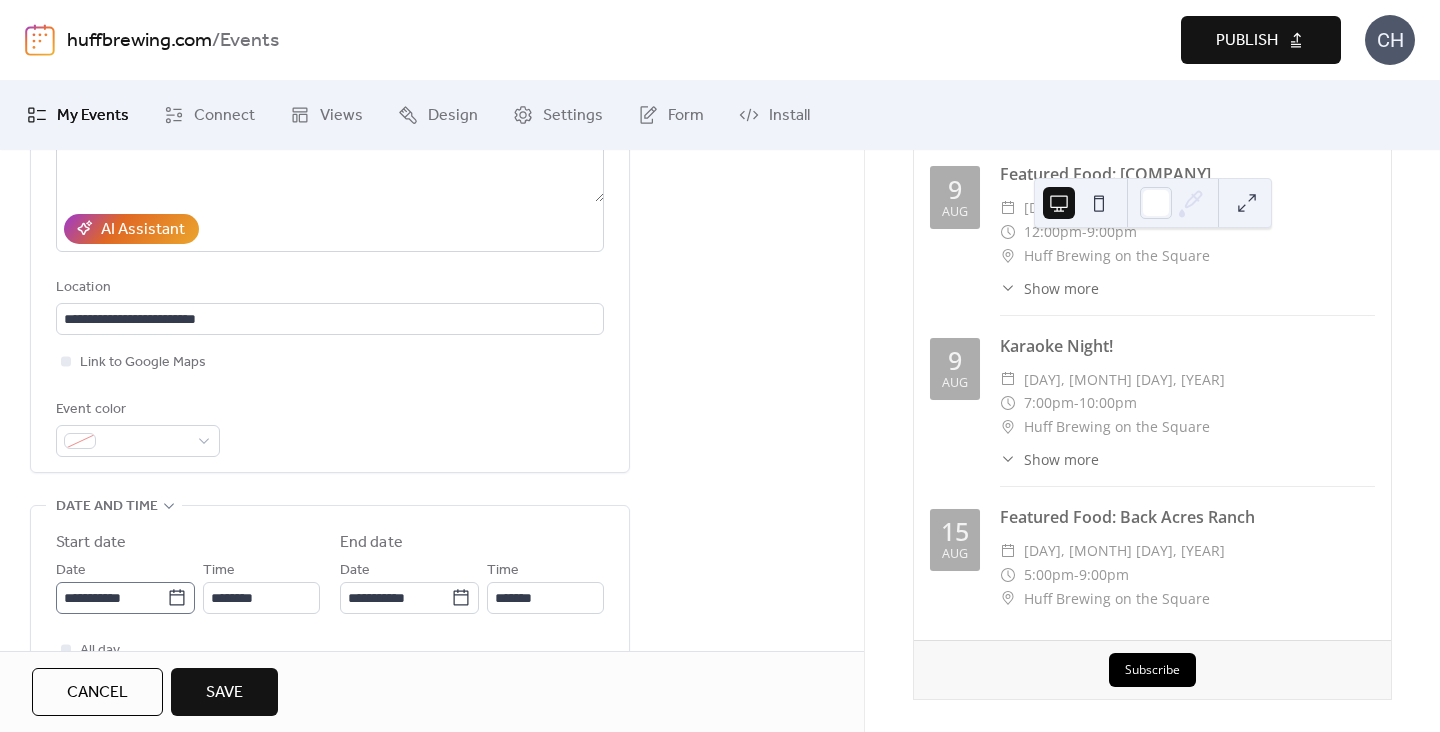 click 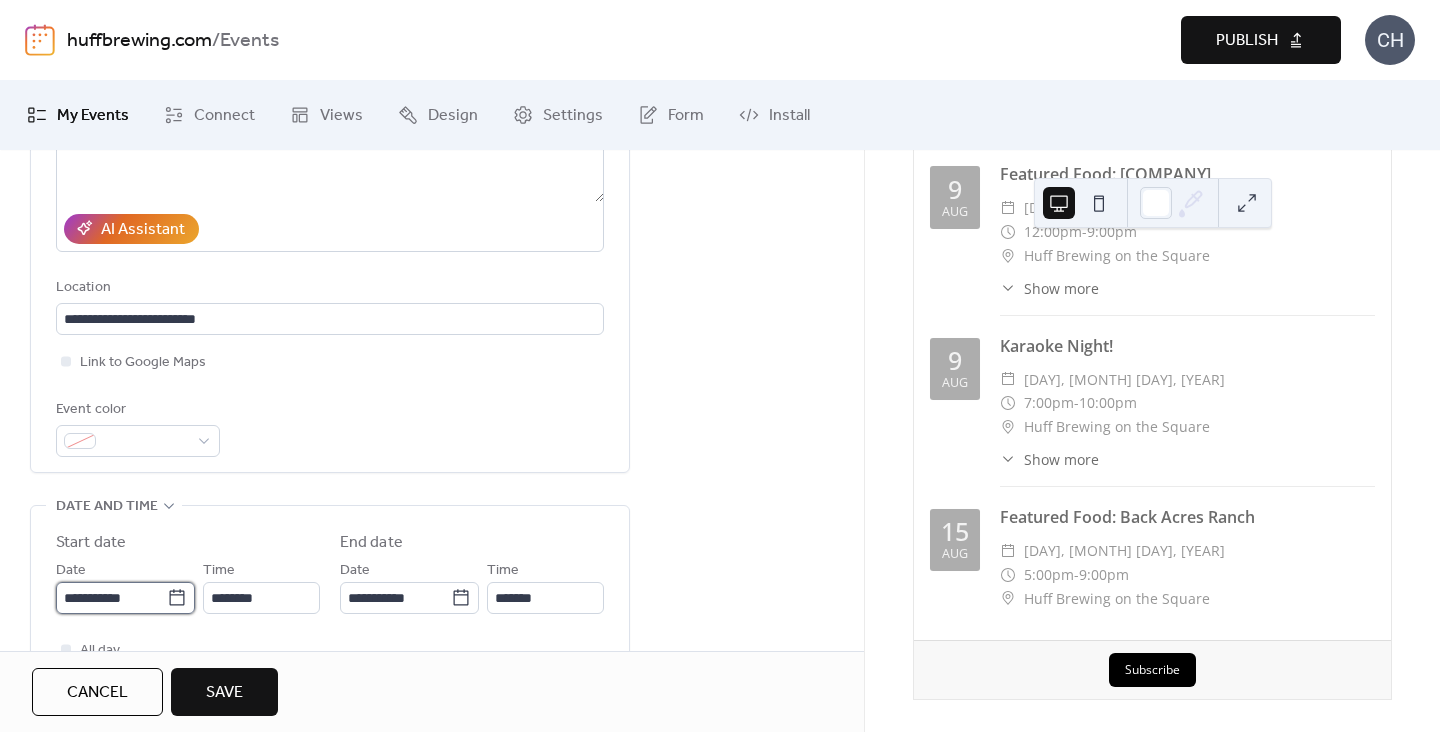 click on "**********" at bounding box center [111, 598] 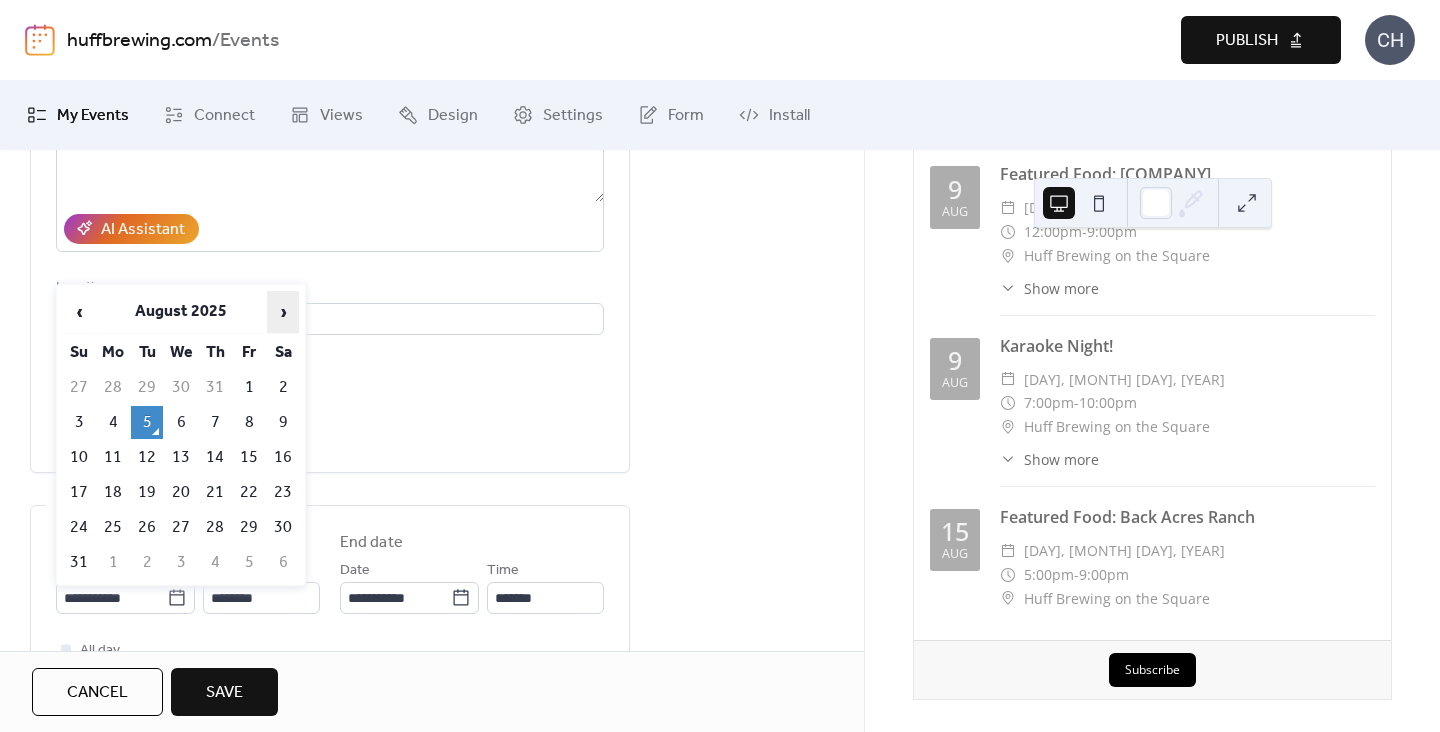 click on "›" at bounding box center [283, 312] 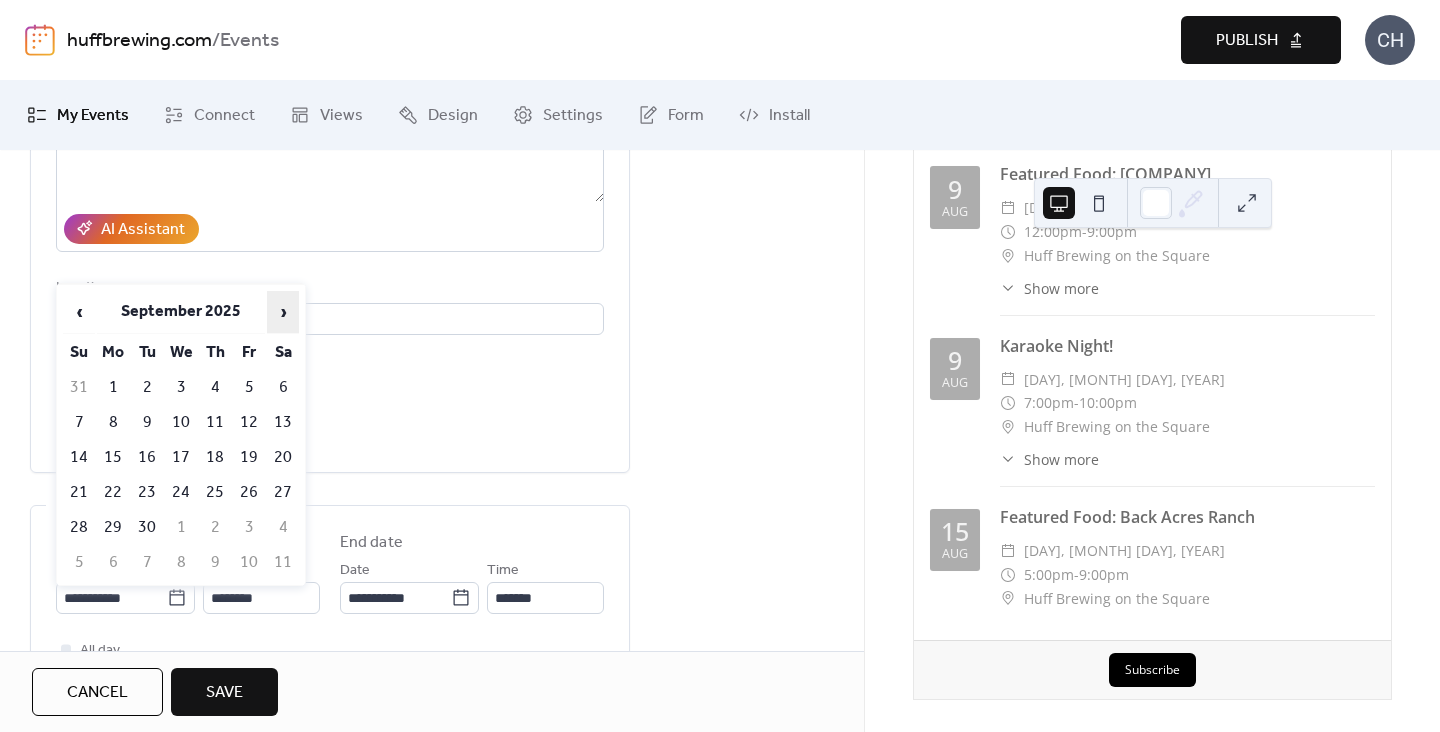 click on "›" at bounding box center [283, 312] 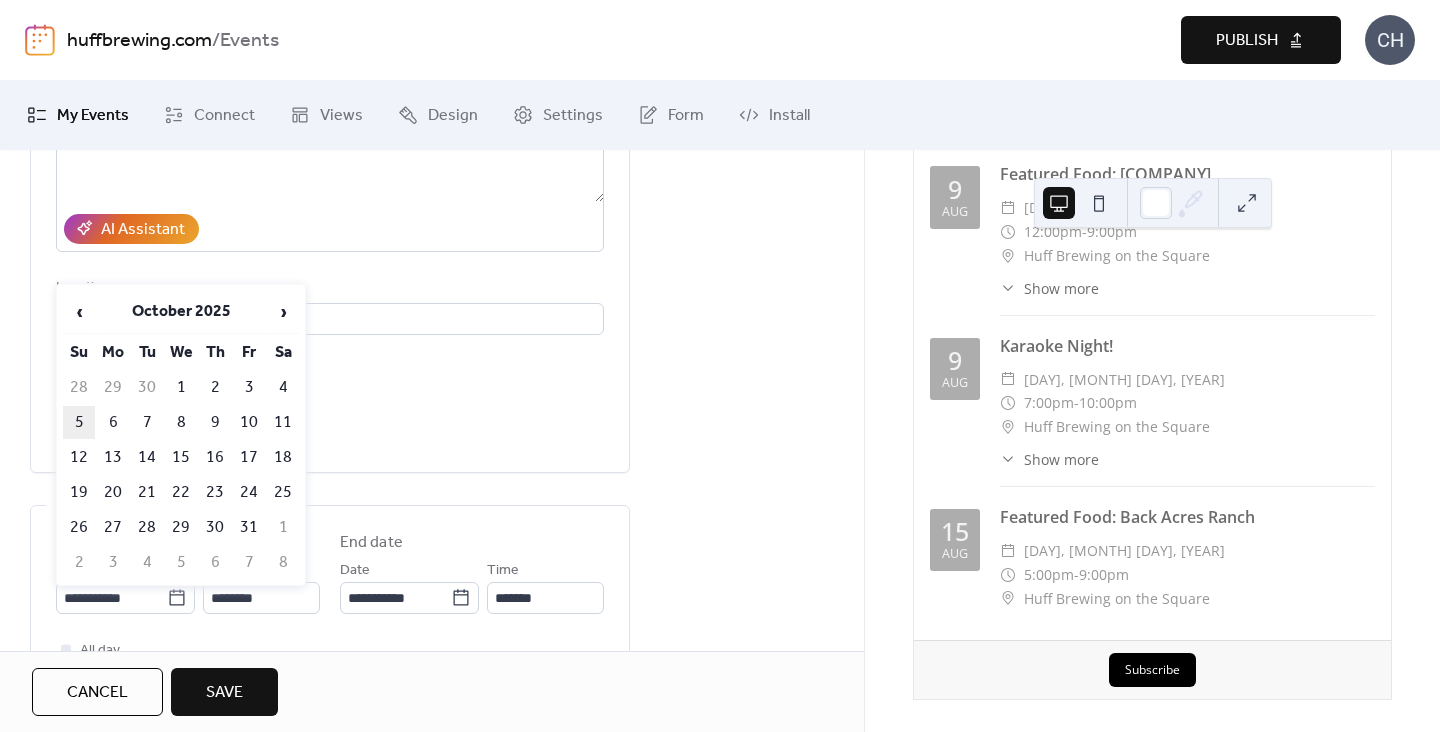 click on "5" at bounding box center [79, 422] 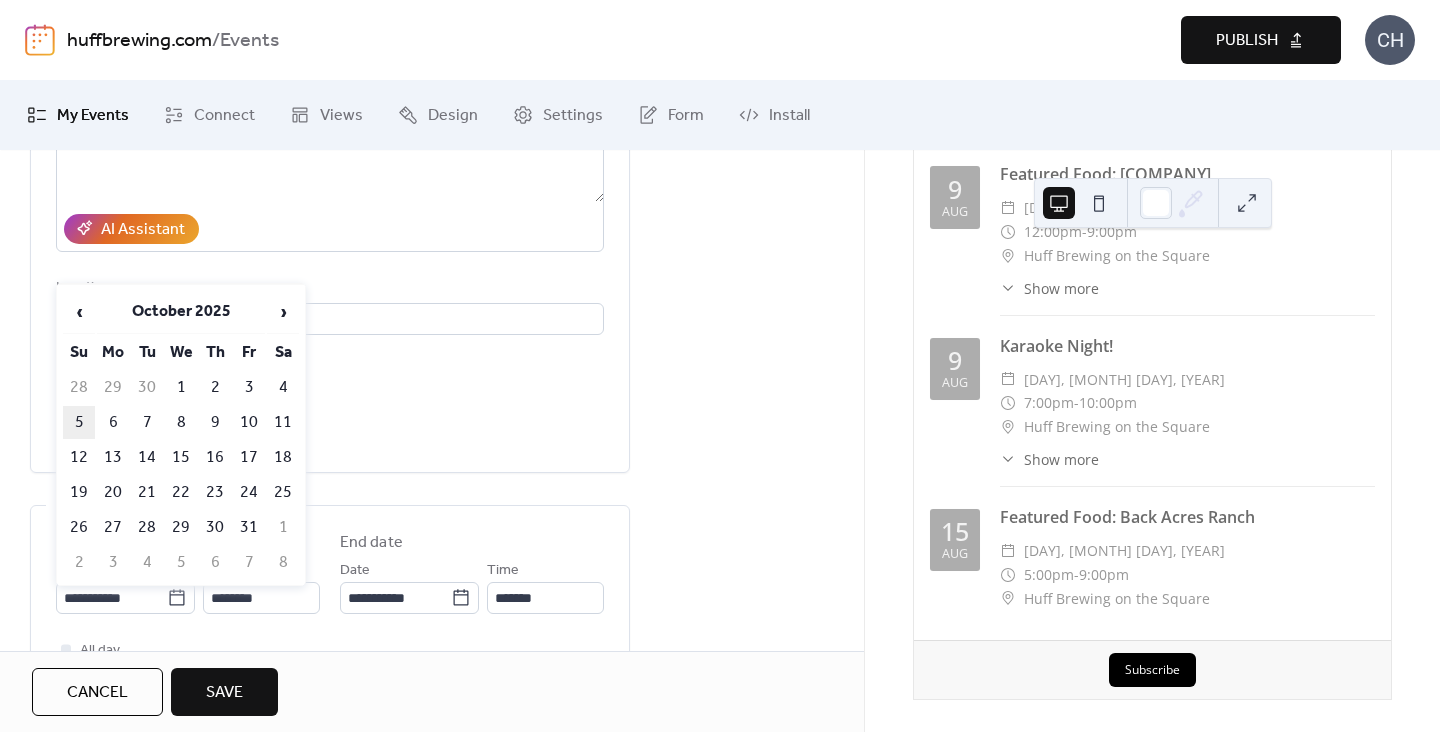 type on "**********" 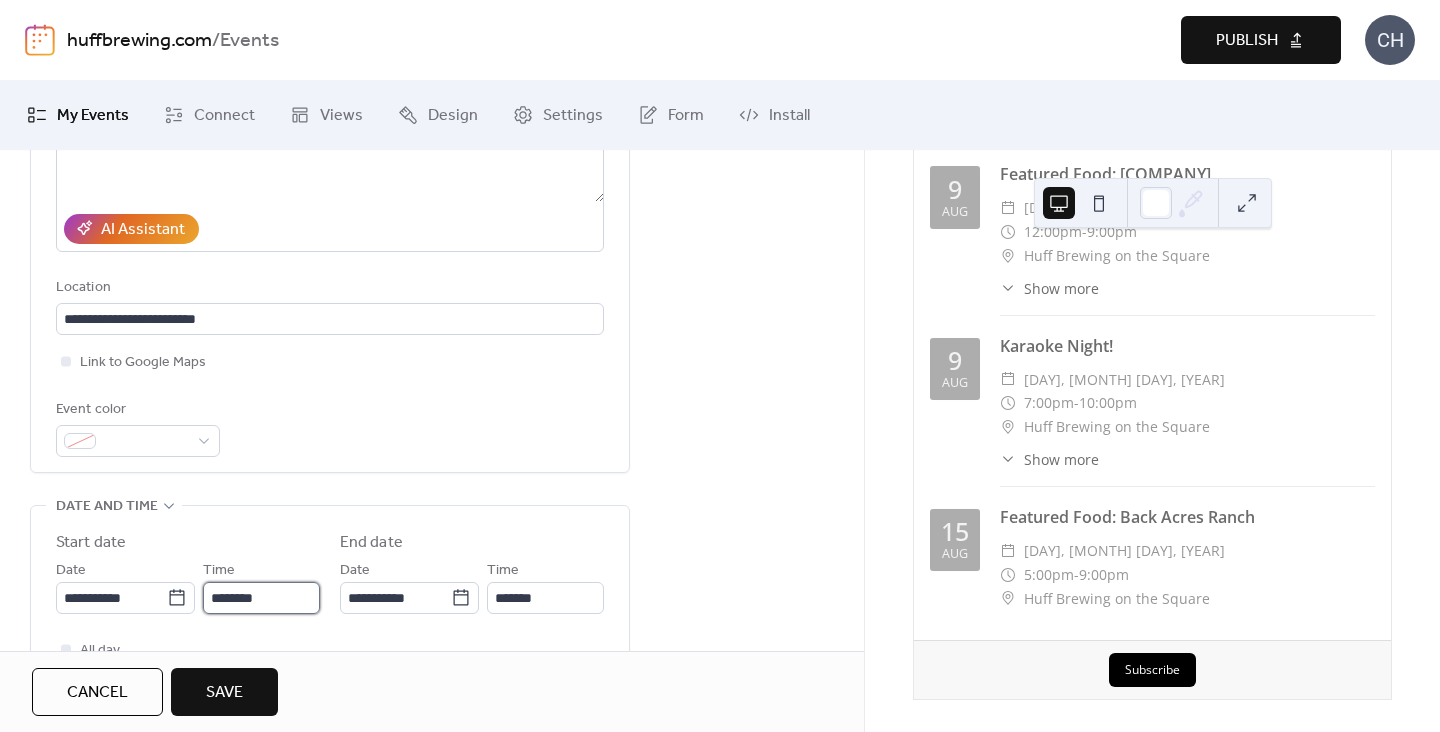 click on "********" at bounding box center (261, 598) 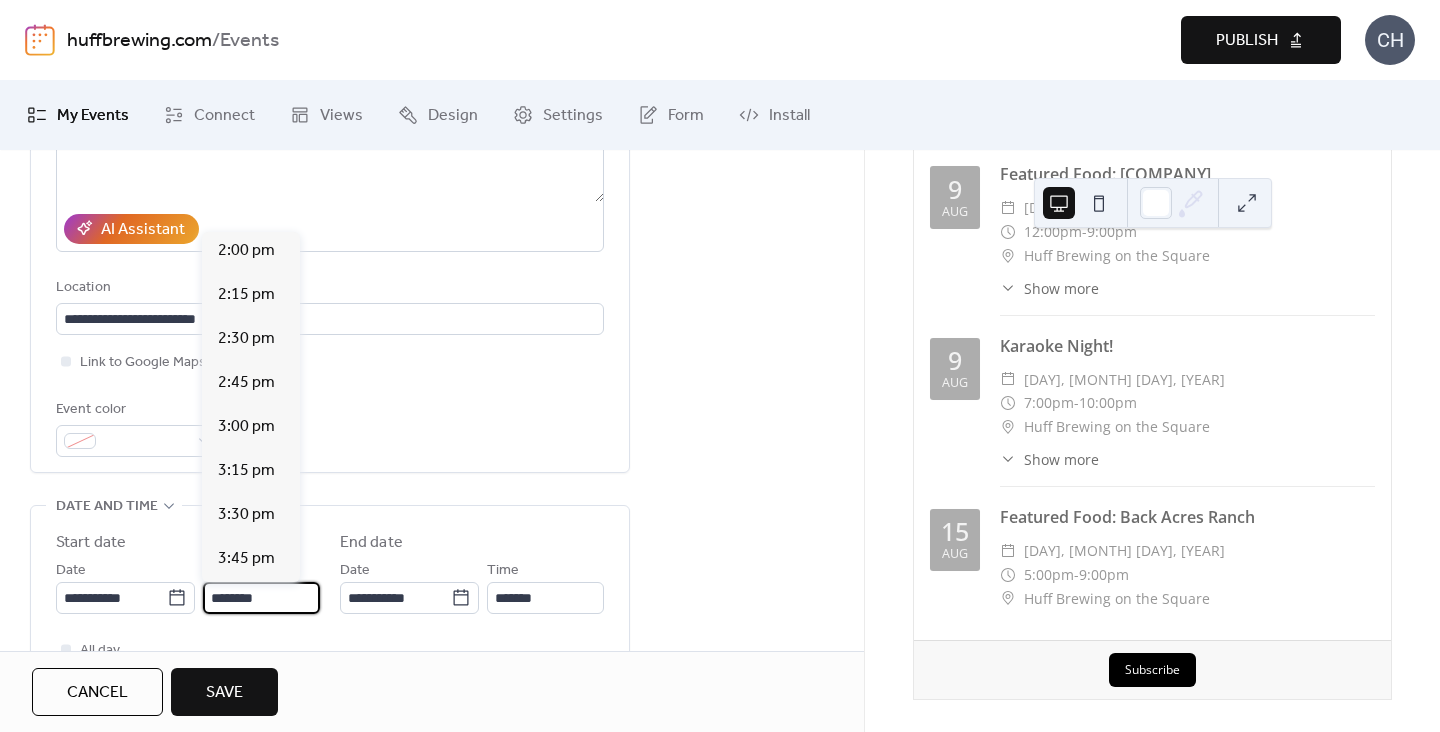 scroll, scrollTop: 2498, scrollLeft: 0, axis: vertical 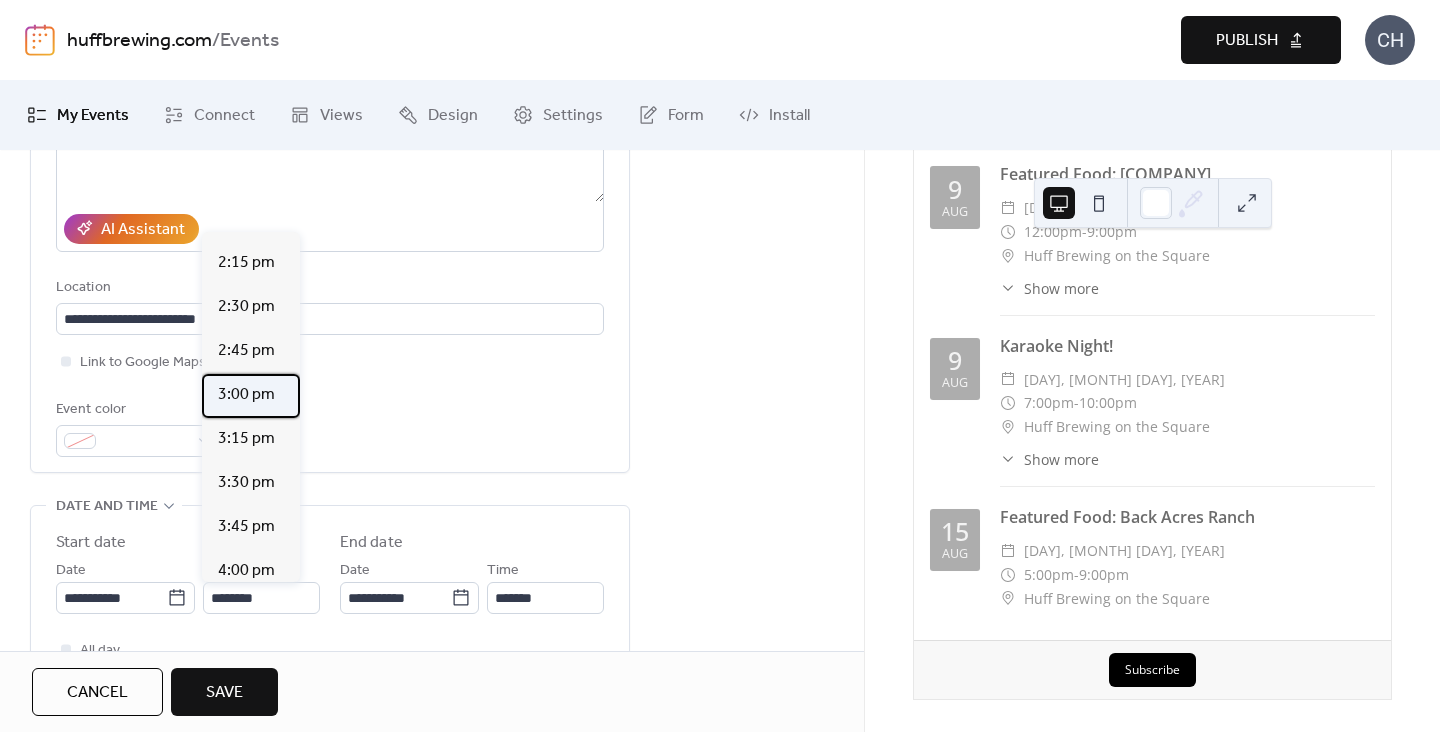 click on "3:00 pm" at bounding box center (246, 395) 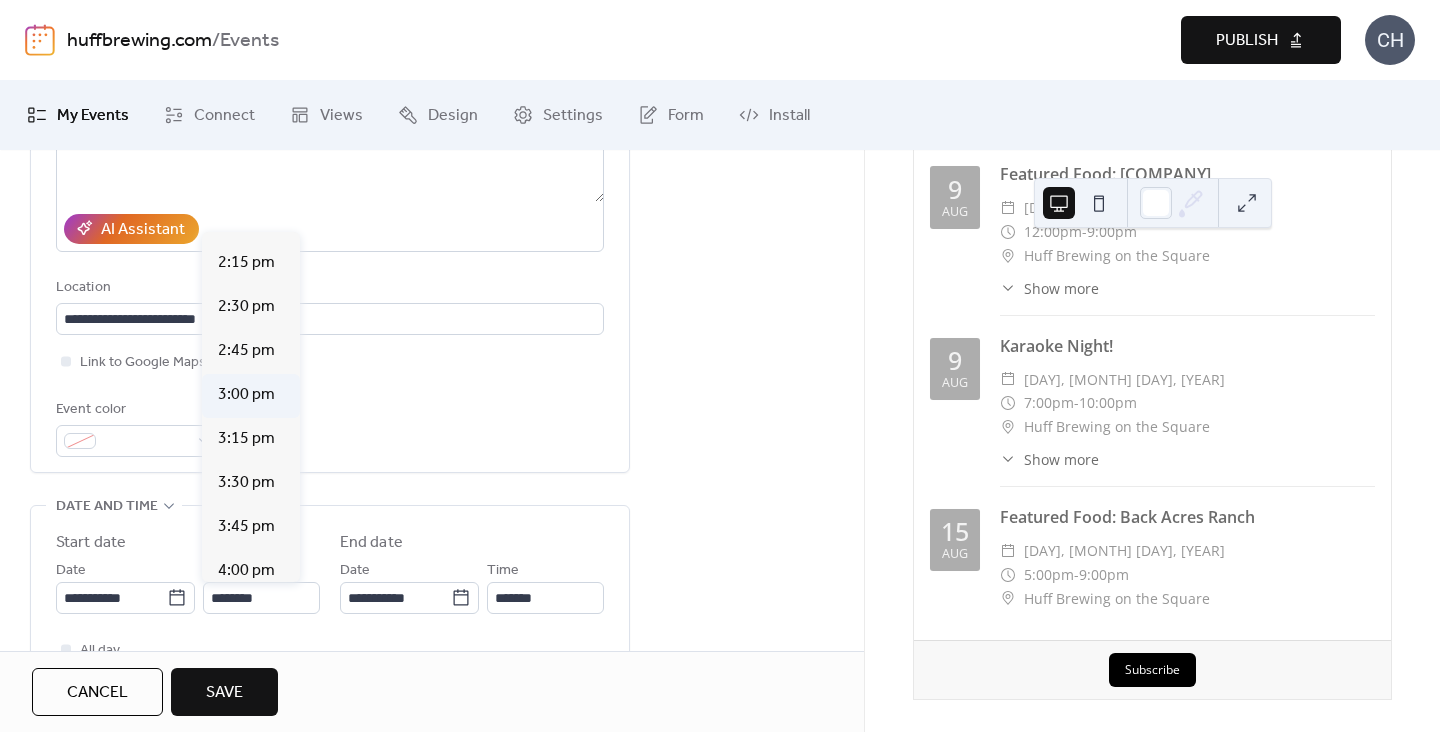 type on "*******" 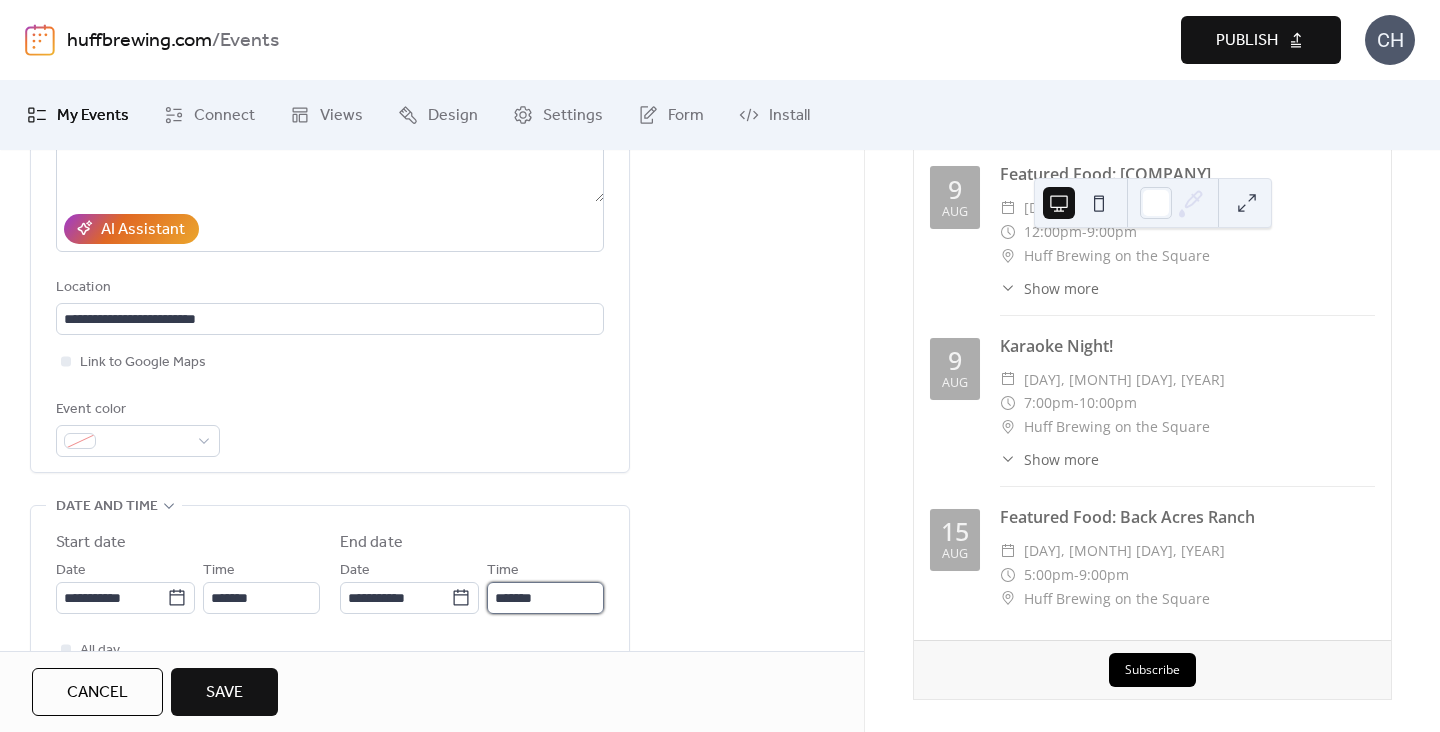 click on "*******" at bounding box center (545, 598) 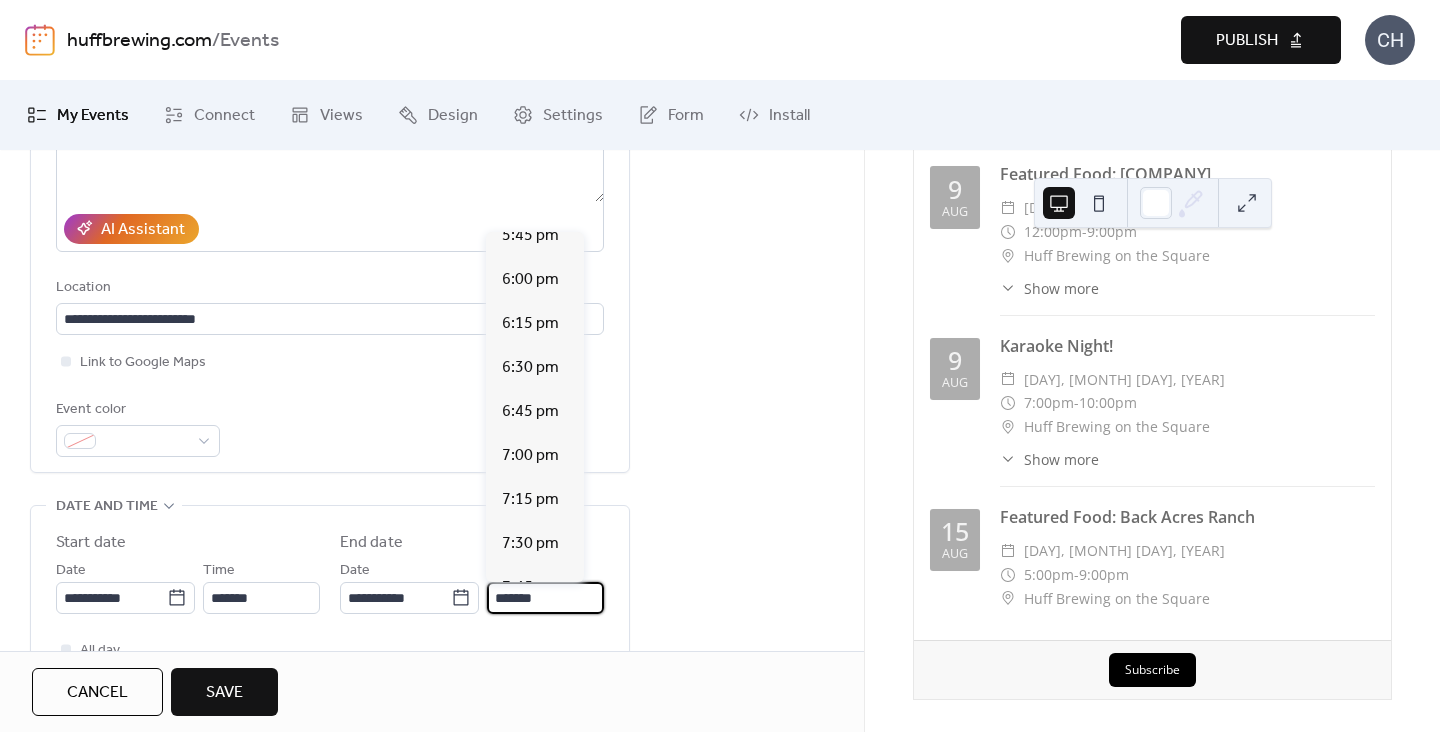 scroll, scrollTop: 484, scrollLeft: 0, axis: vertical 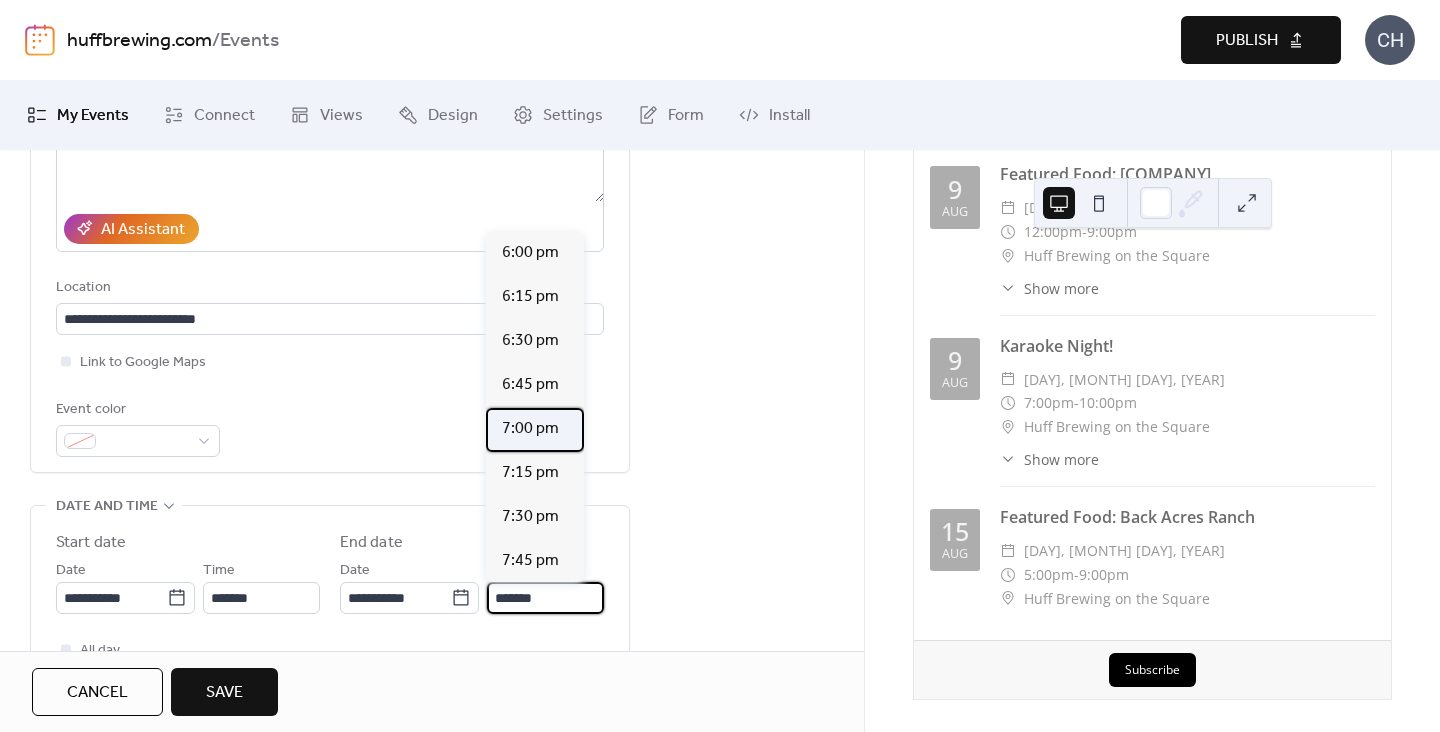 click on "7:00 pm" at bounding box center (530, 429) 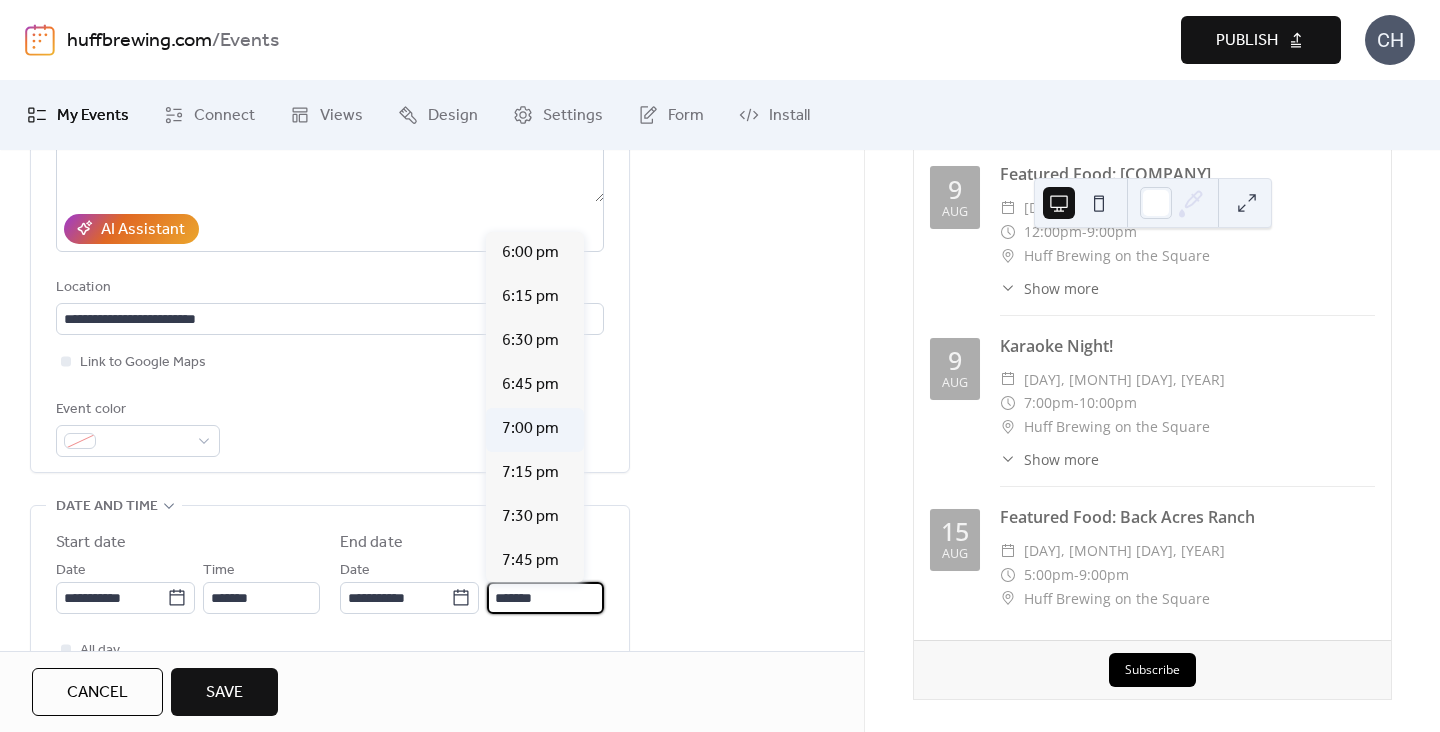 type on "*******" 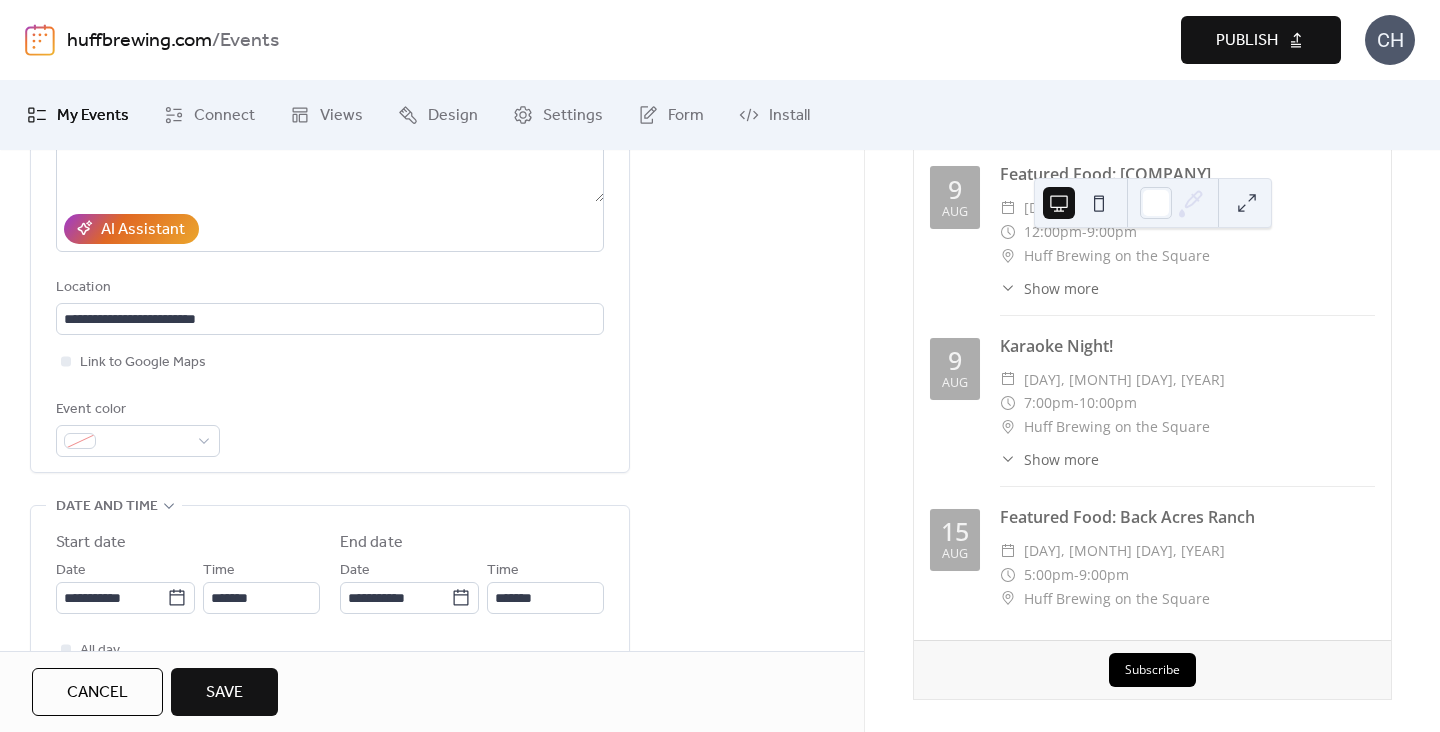 click on "Save" at bounding box center [224, 693] 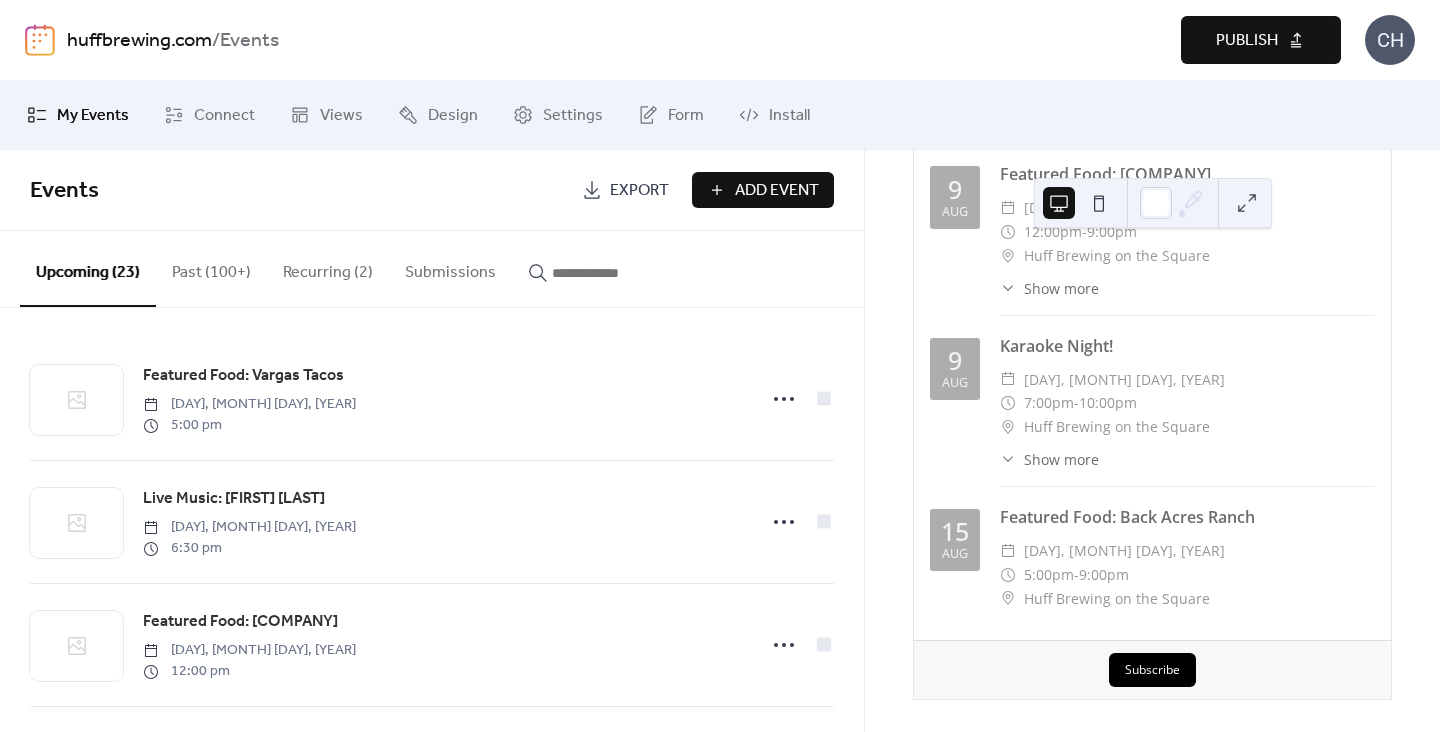 click on "Publish" at bounding box center (1247, 41) 